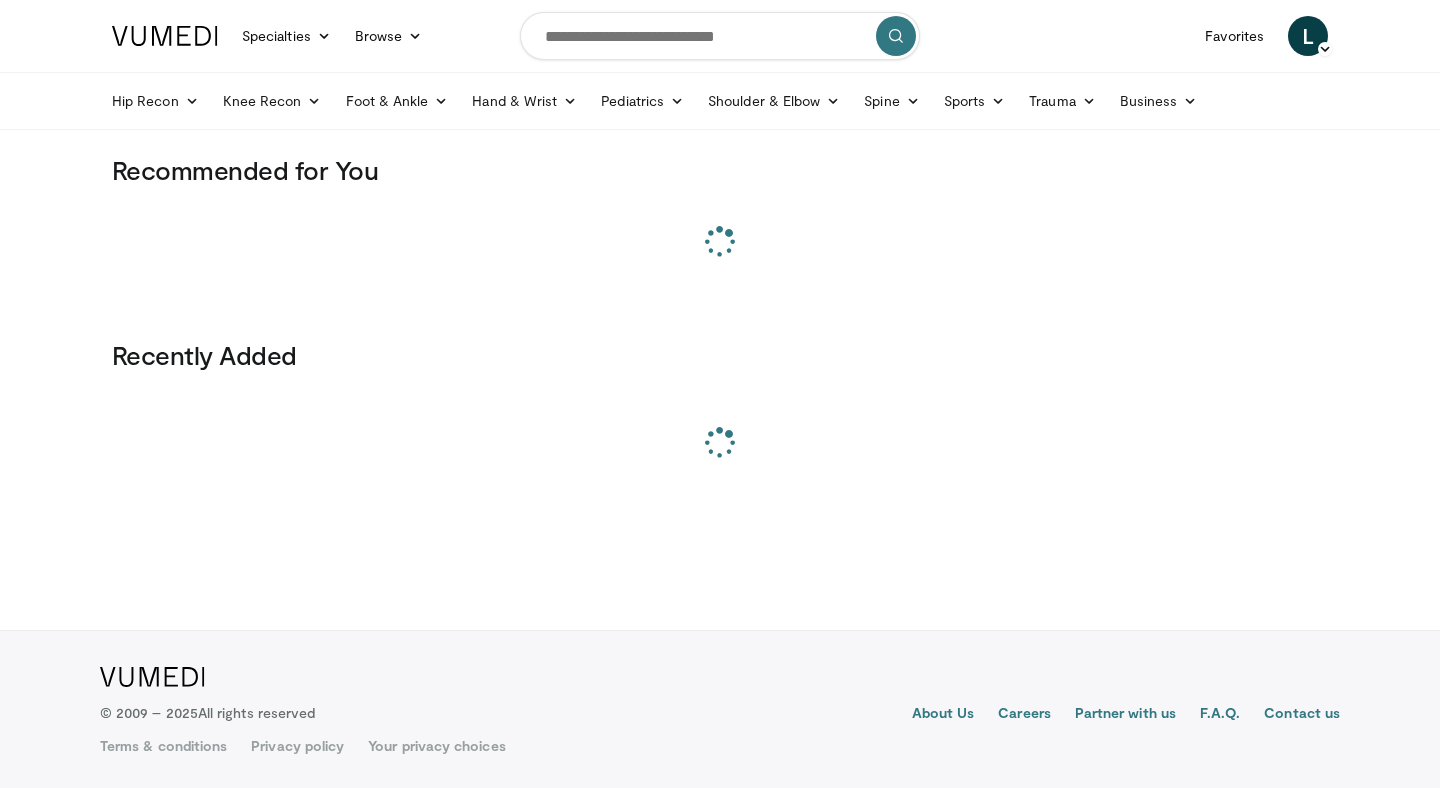 scroll, scrollTop: 0, scrollLeft: 0, axis: both 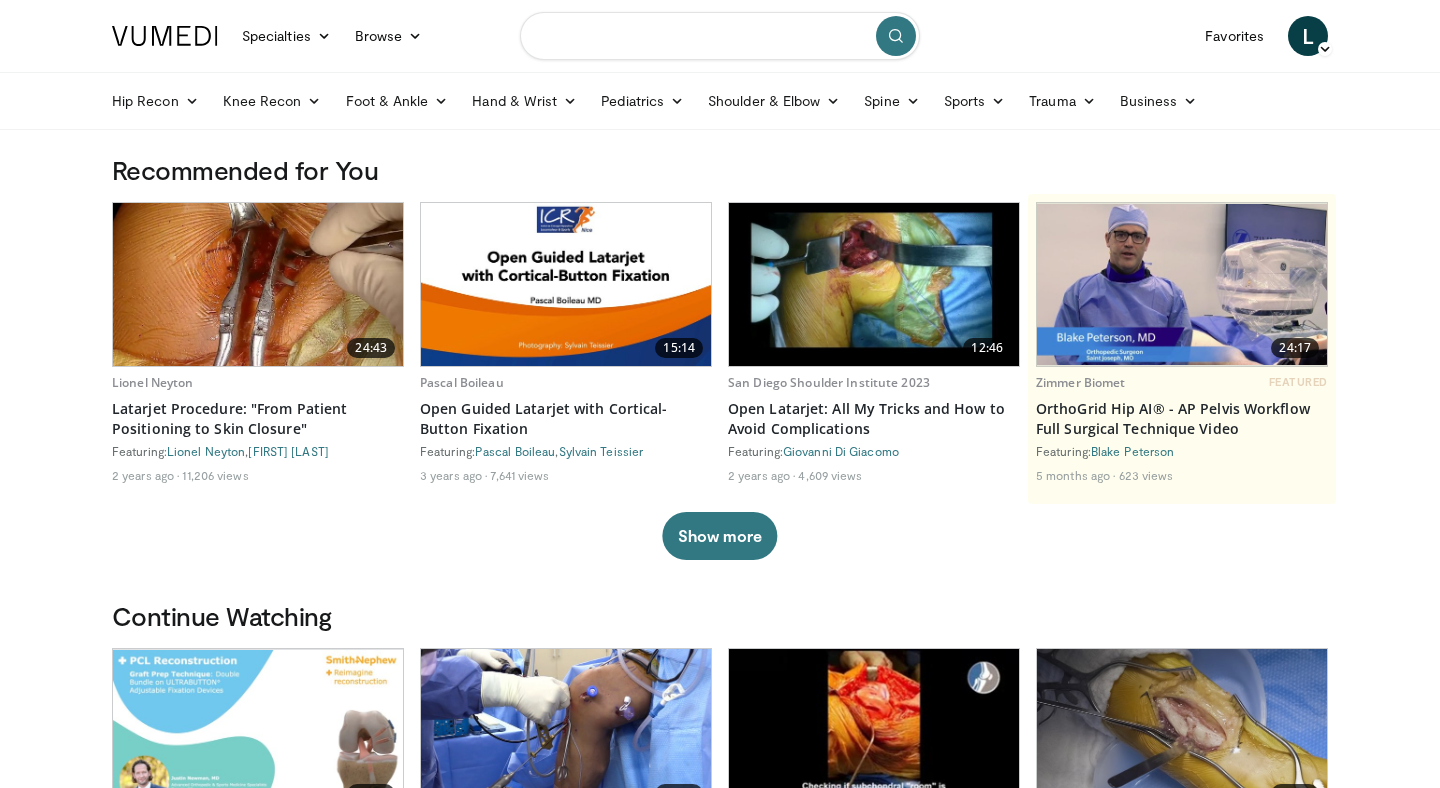 click at bounding box center [720, 36] 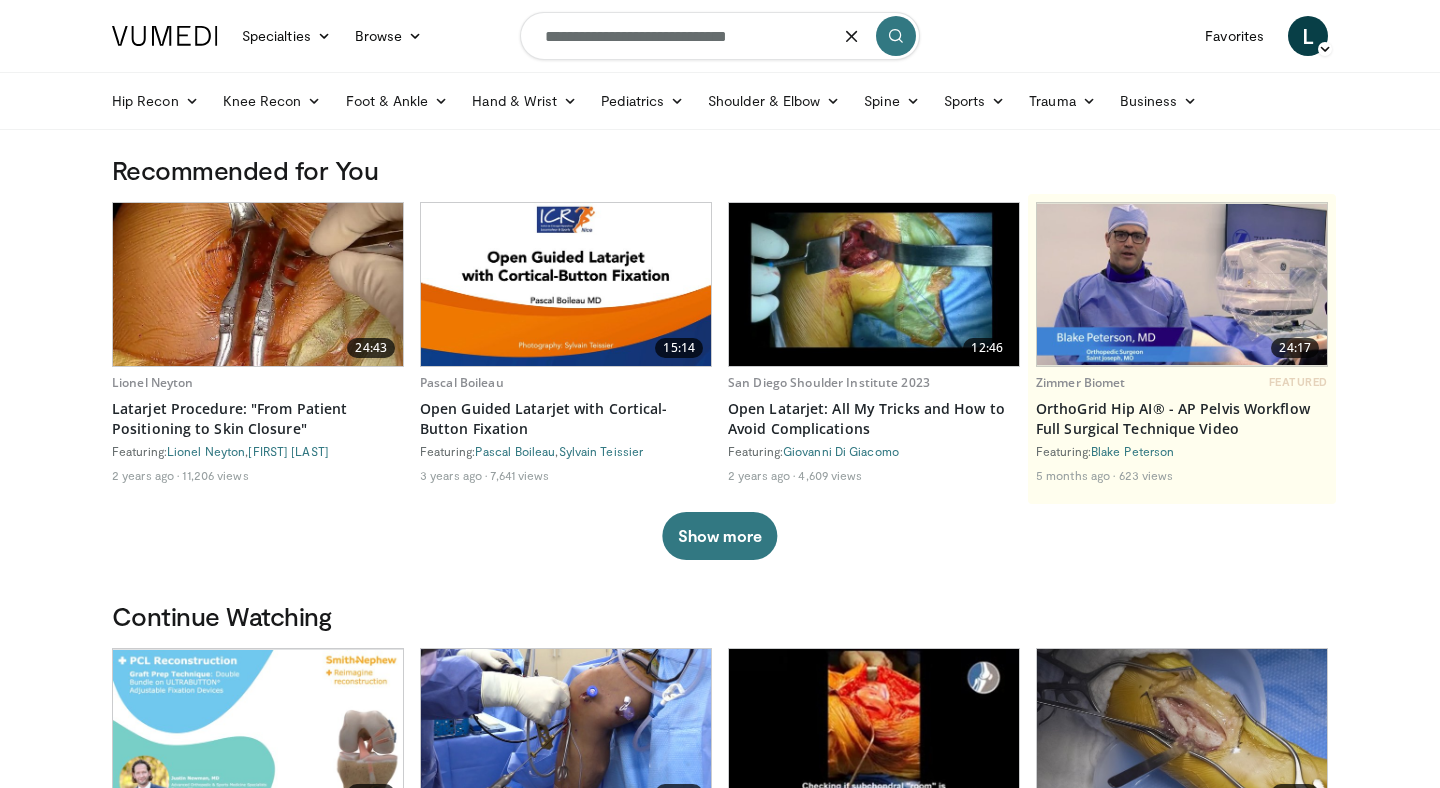 type on "**********" 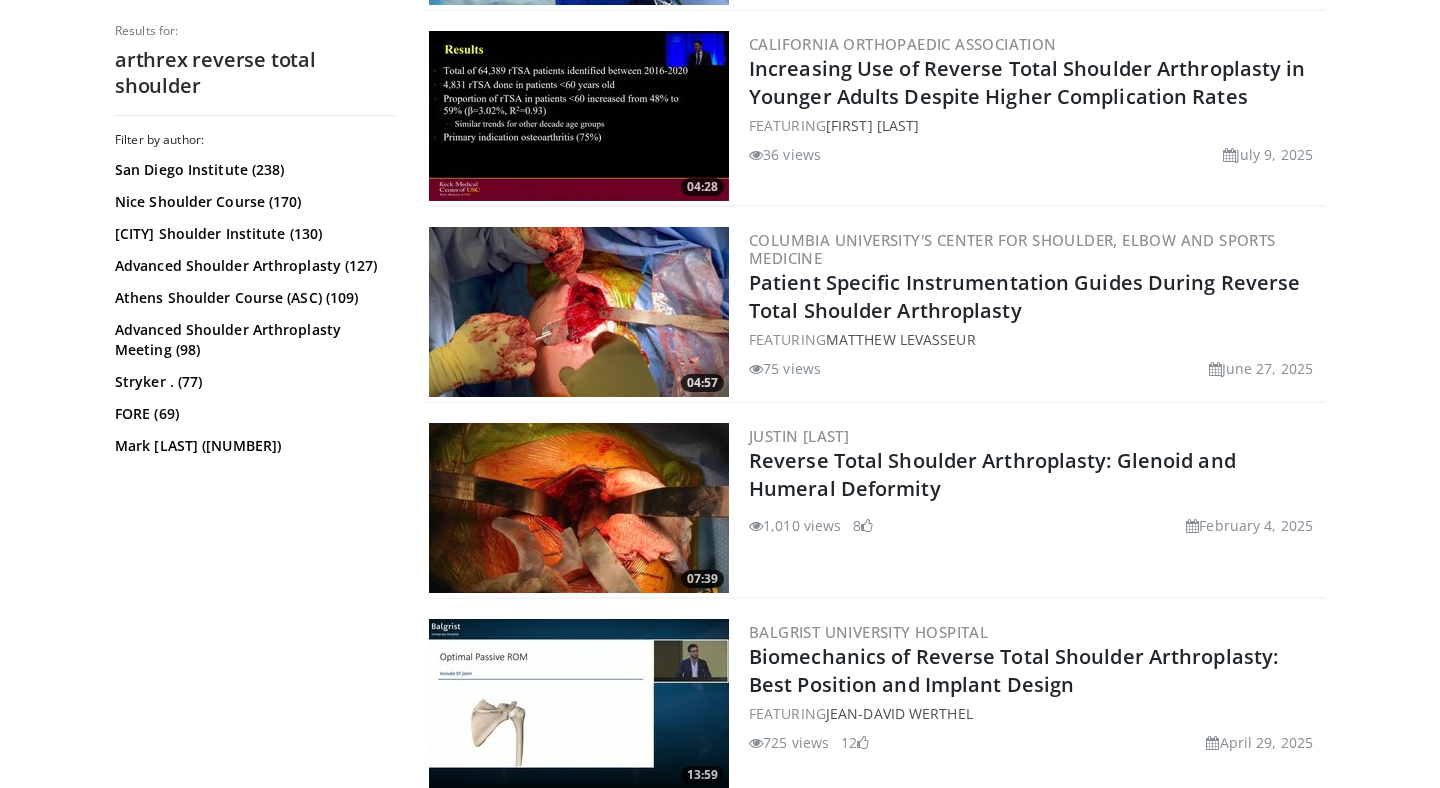 scroll, scrollTop: 1378, scrollLeft: 0, axis: vertical 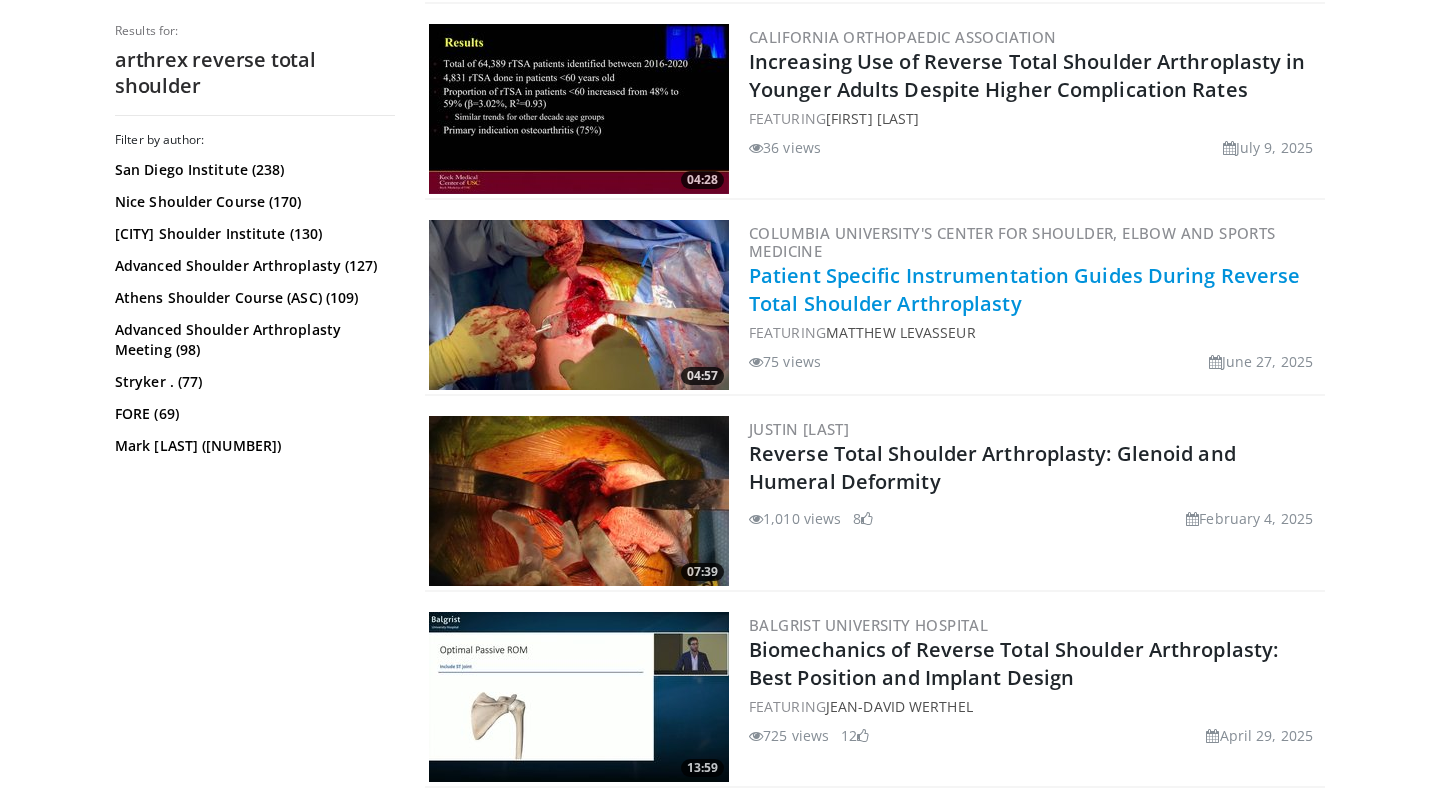 click on "Patient Specific Instrumentation Guides During Reverse Total Shoulder Arthroplasty" at bounding box center (1024, 289) 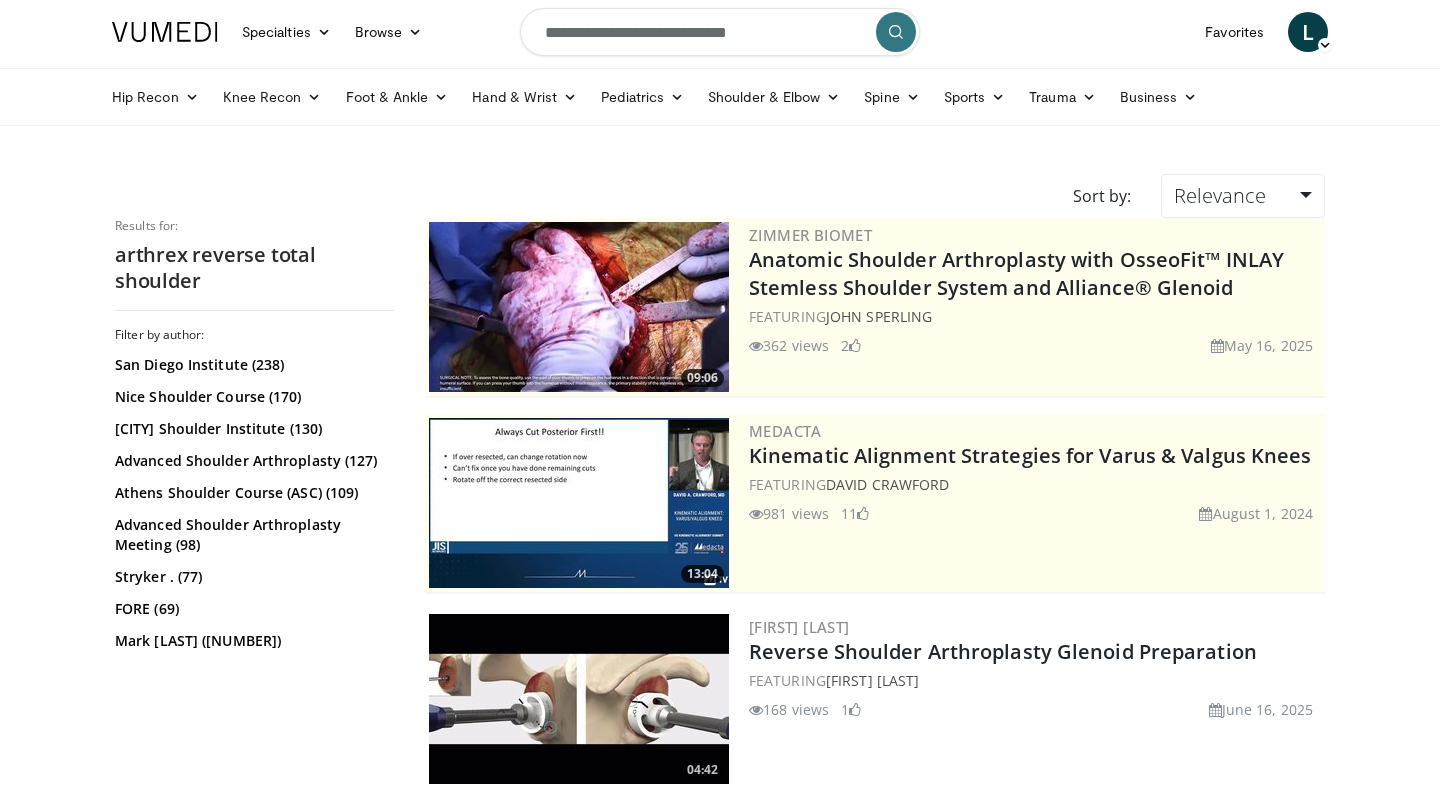 scroll, scrollTop: 0, scrollLeft: 0, axis: both 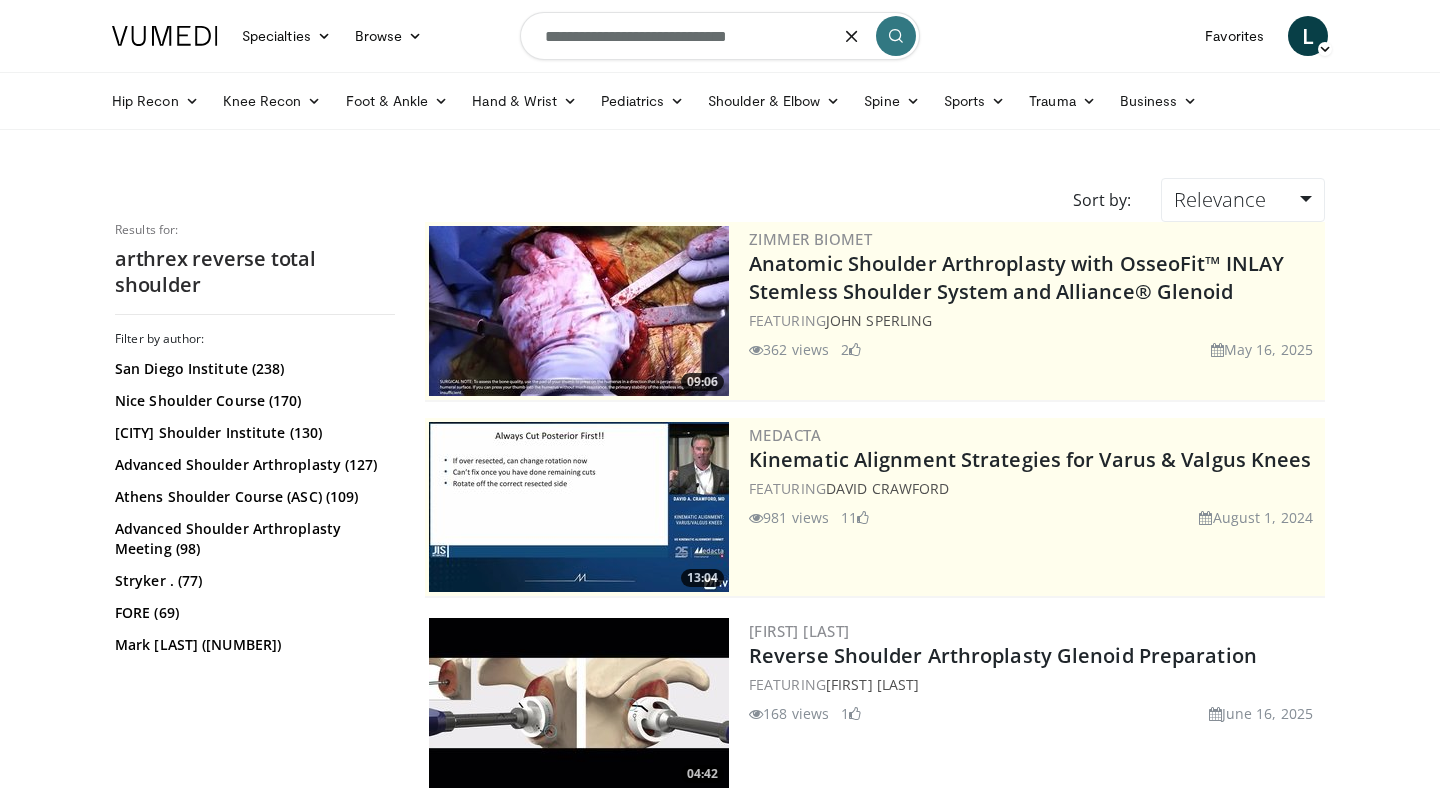 drag, startPoint x: 601, startPoint y: 39, endPoint x: 524, endPoint y: 34, distance: 77.16217 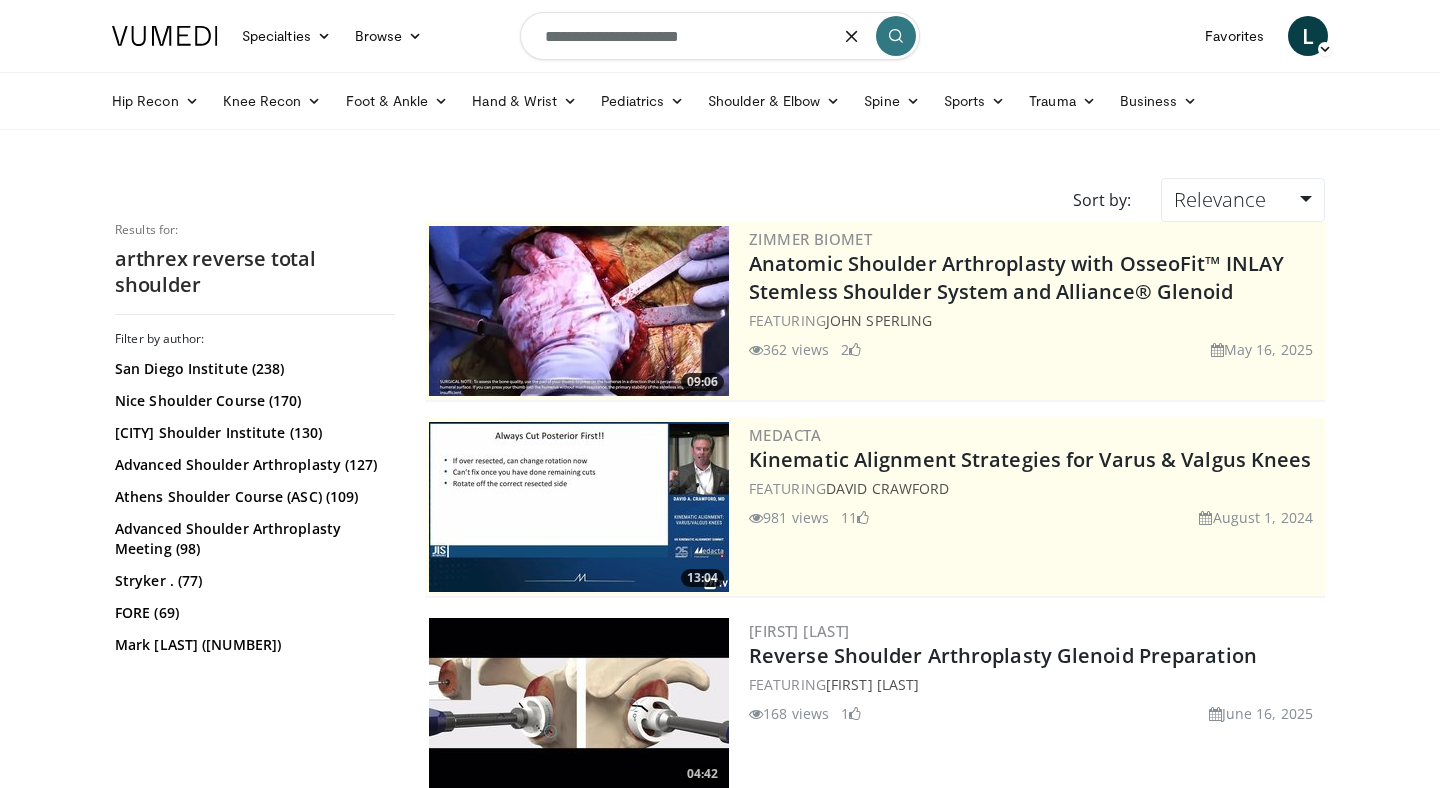 type on "**********" 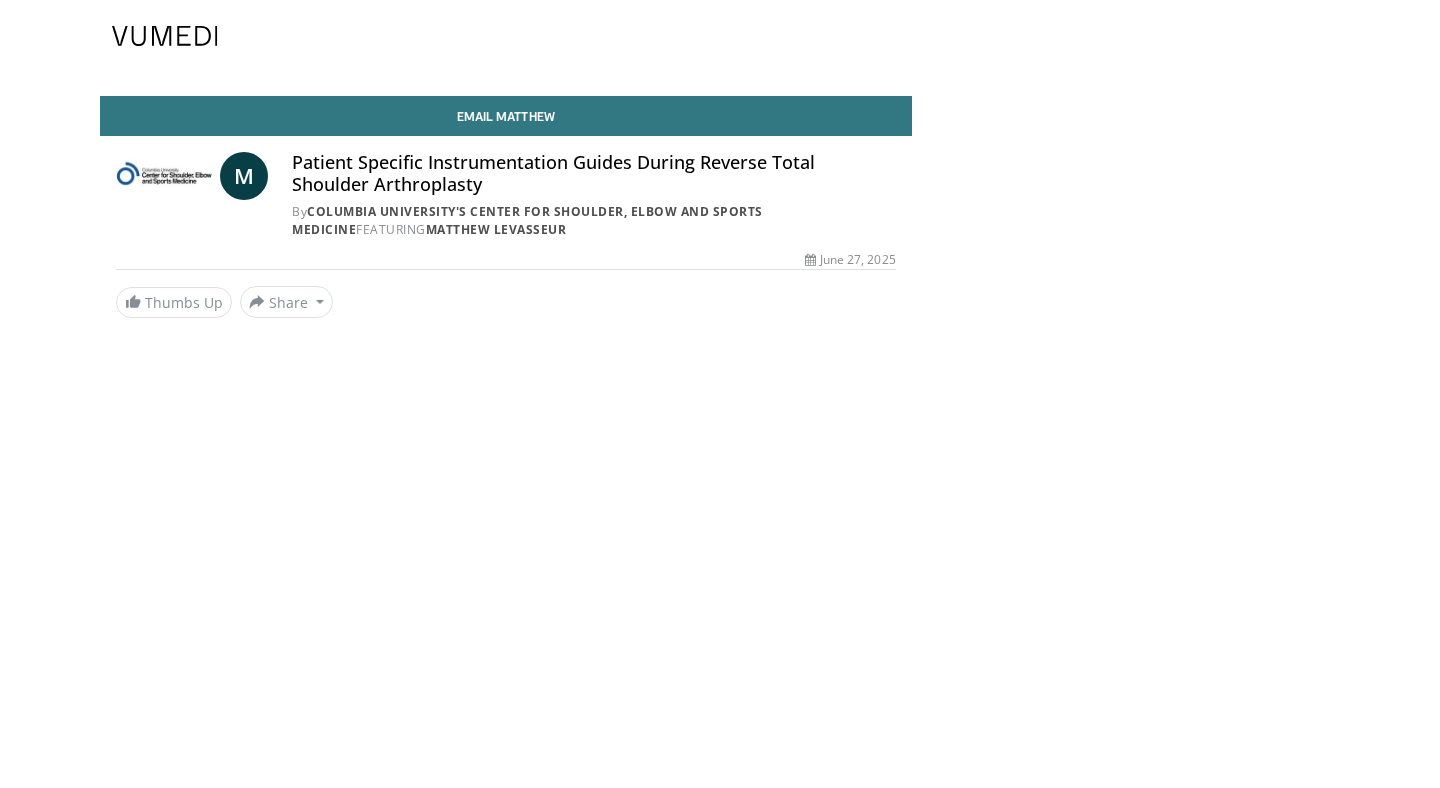 scroll, scrollTop: 0, scrollLeft: 0, axis: both 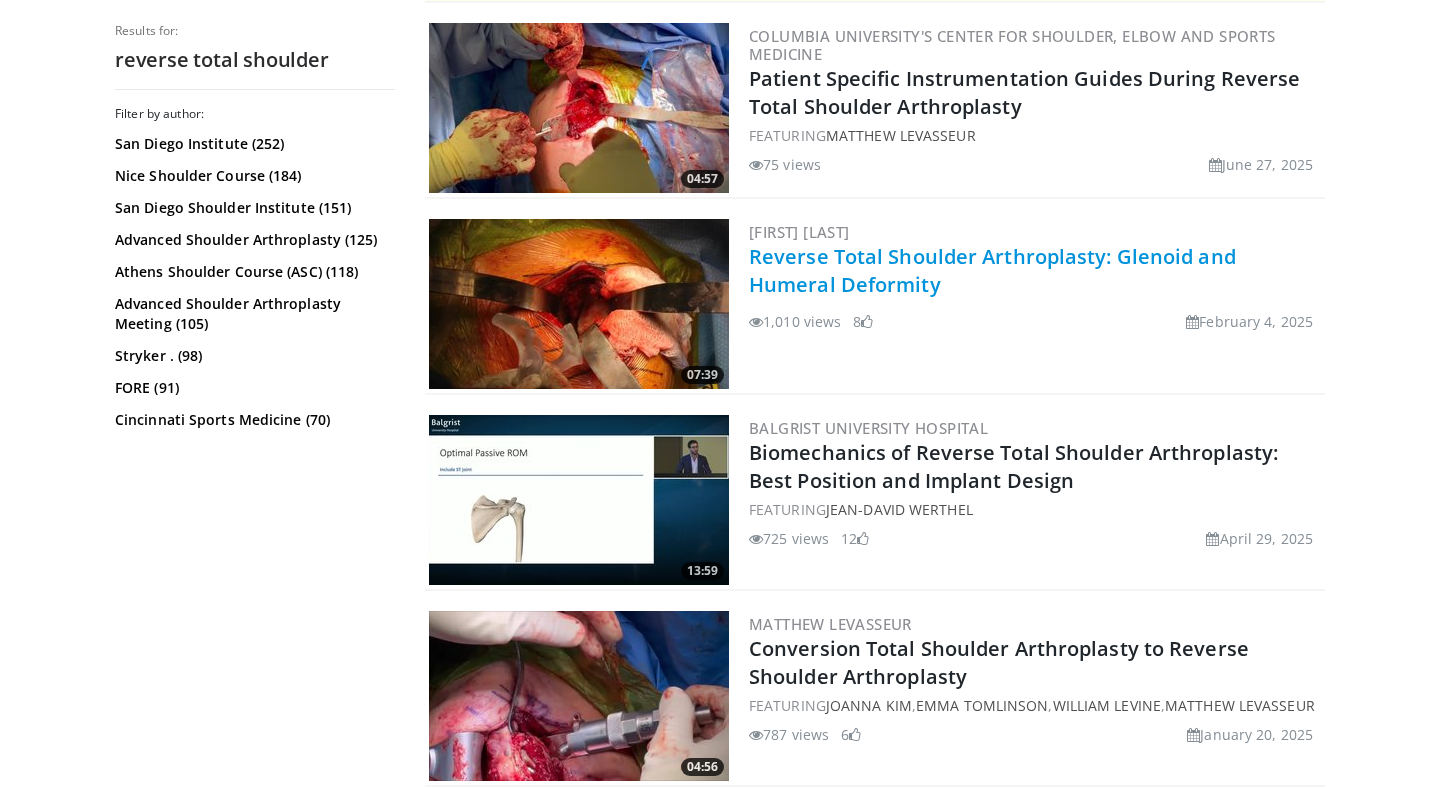 click on "Reverse Total Shoulder Arthroplasty: Glenoid and Humeral Deformity" at bounding box center [992, 270] 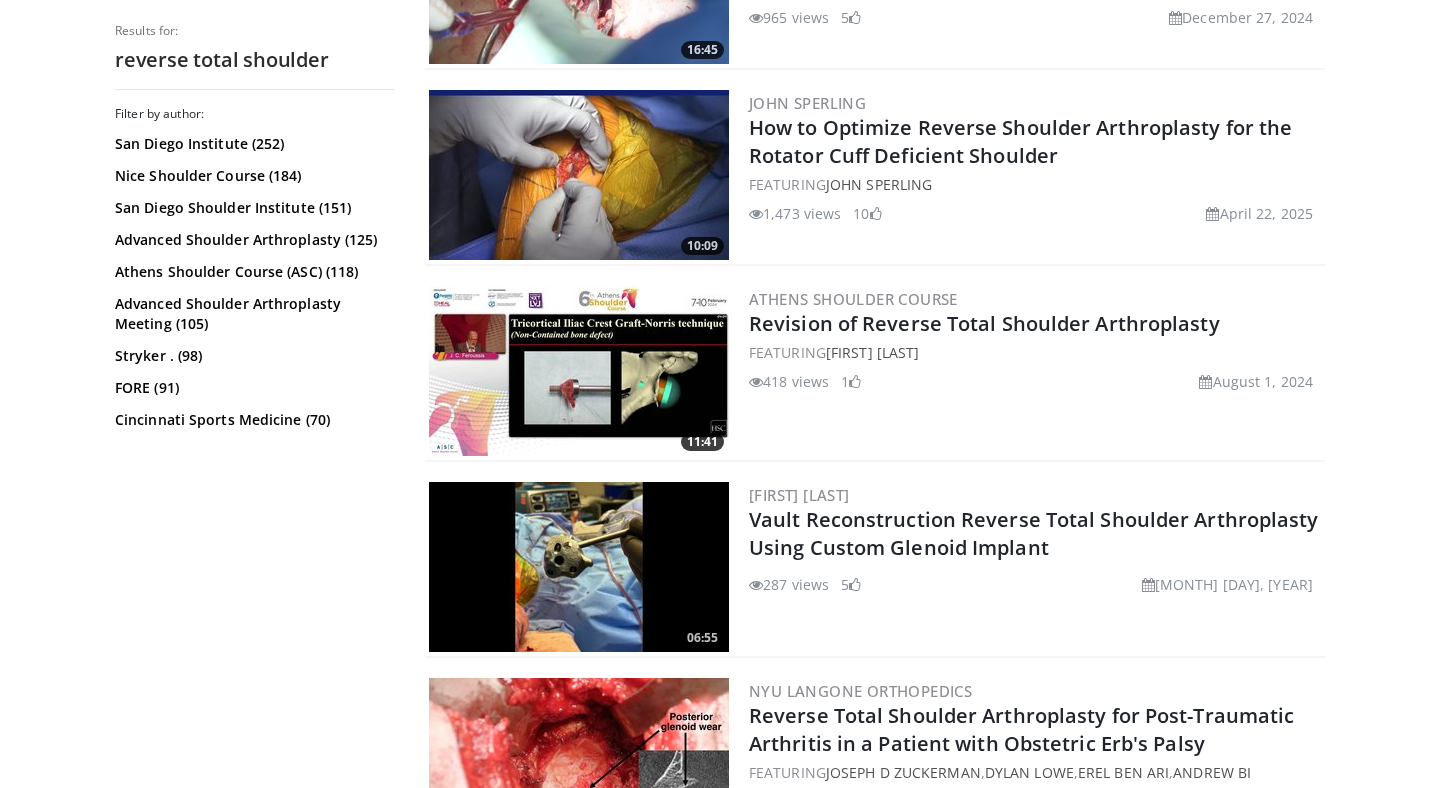 scroll, scrollTop: 1714, scrollLeft: 0, axis: vertical 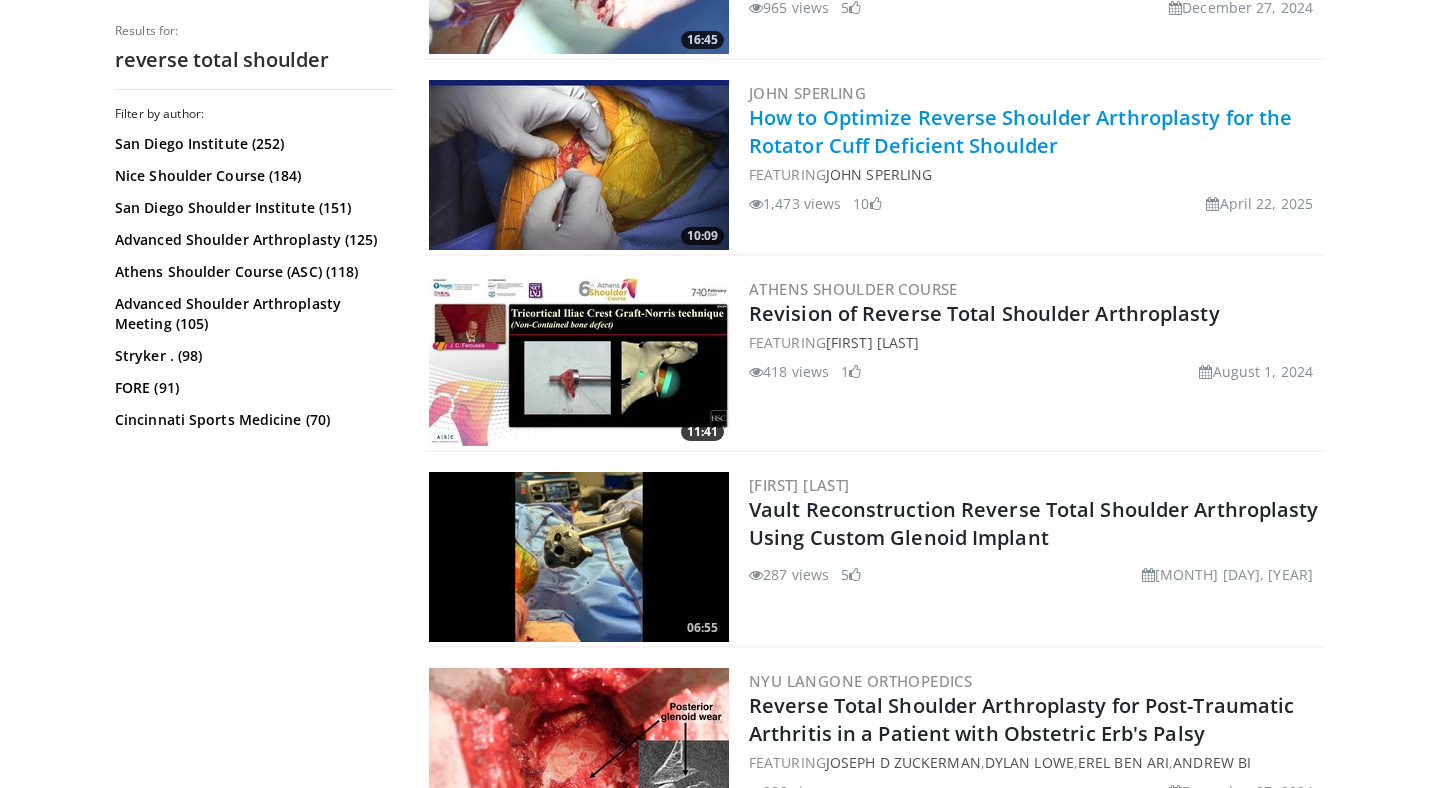 click on "How to Optimize Reverse Shoulder Arthroplasty for the Rotator Cuff Deficient Shoulder" at bounding box center (1020, 131) 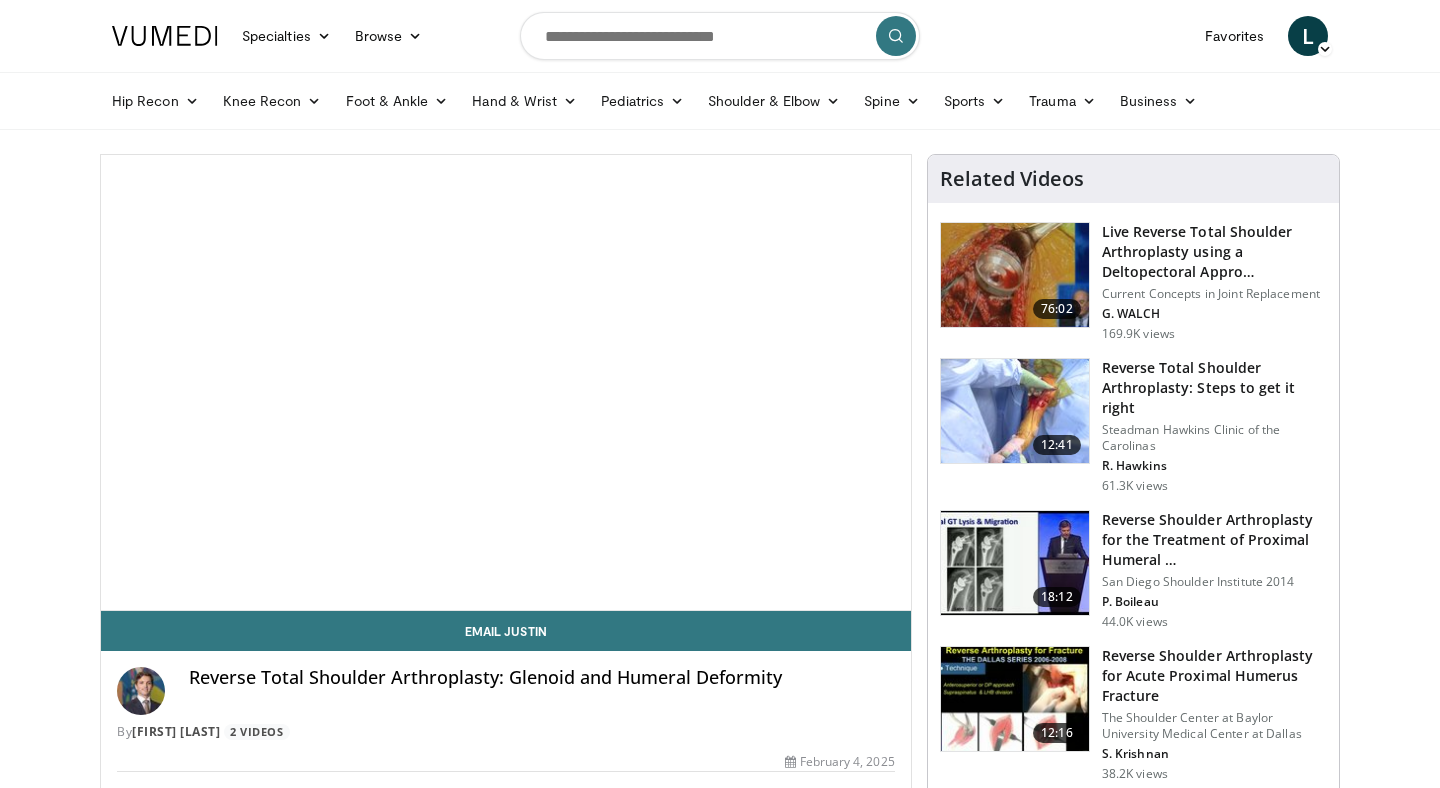 scroll, scrollTop: 0, scrollLeft: 0, axis: both 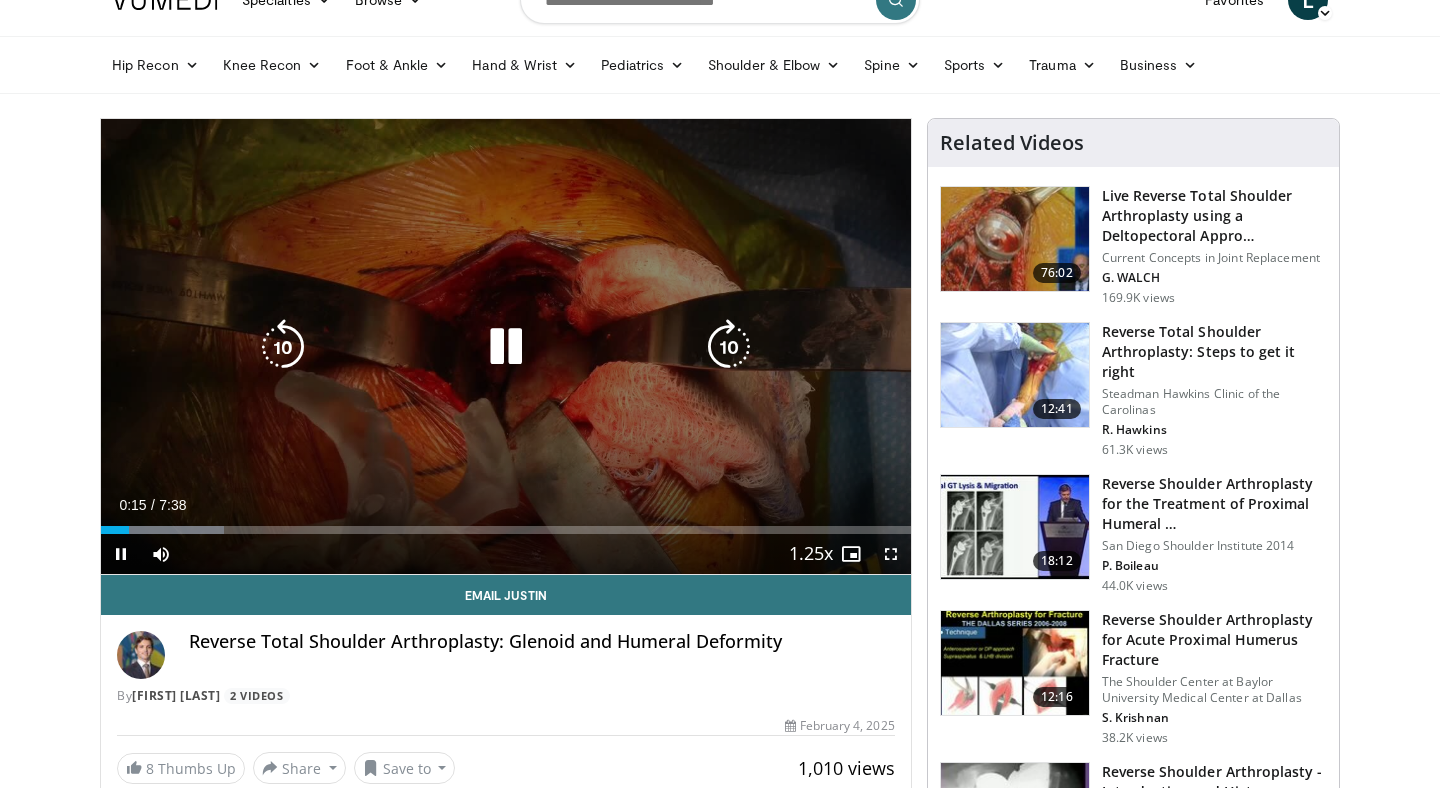 click at bounding box center (729, 347) 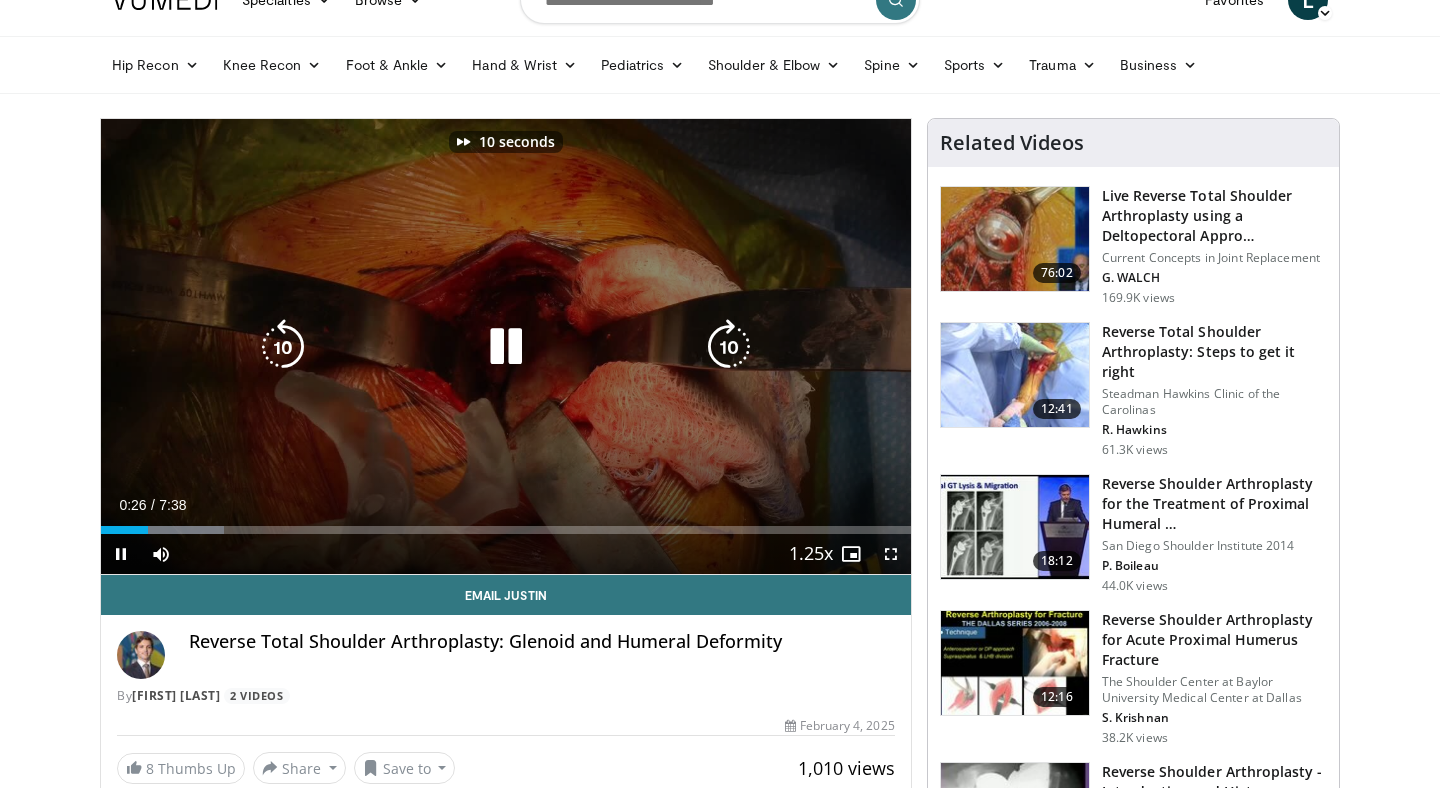click at bounding box center (729, 347) 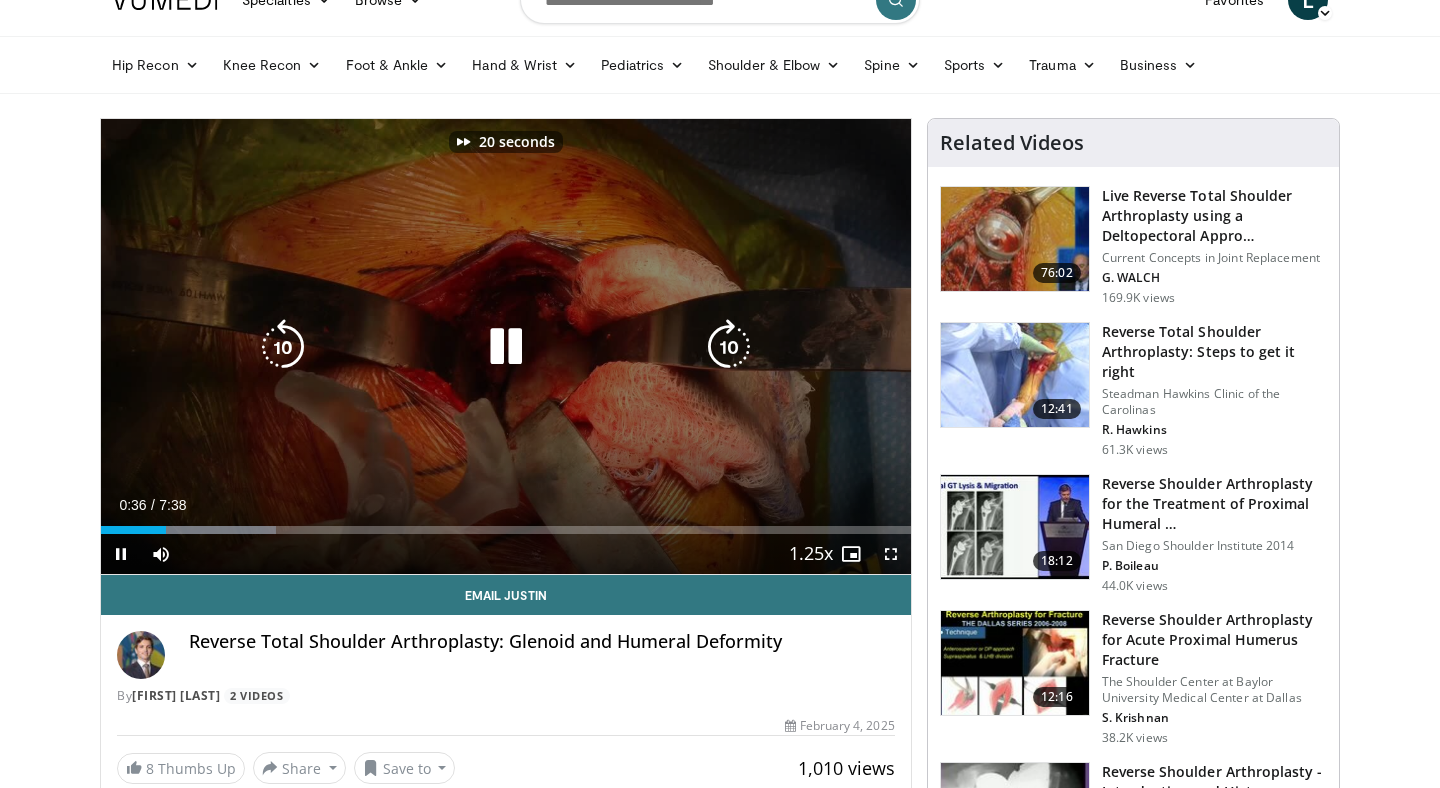 click at bounding box center [729, 347] 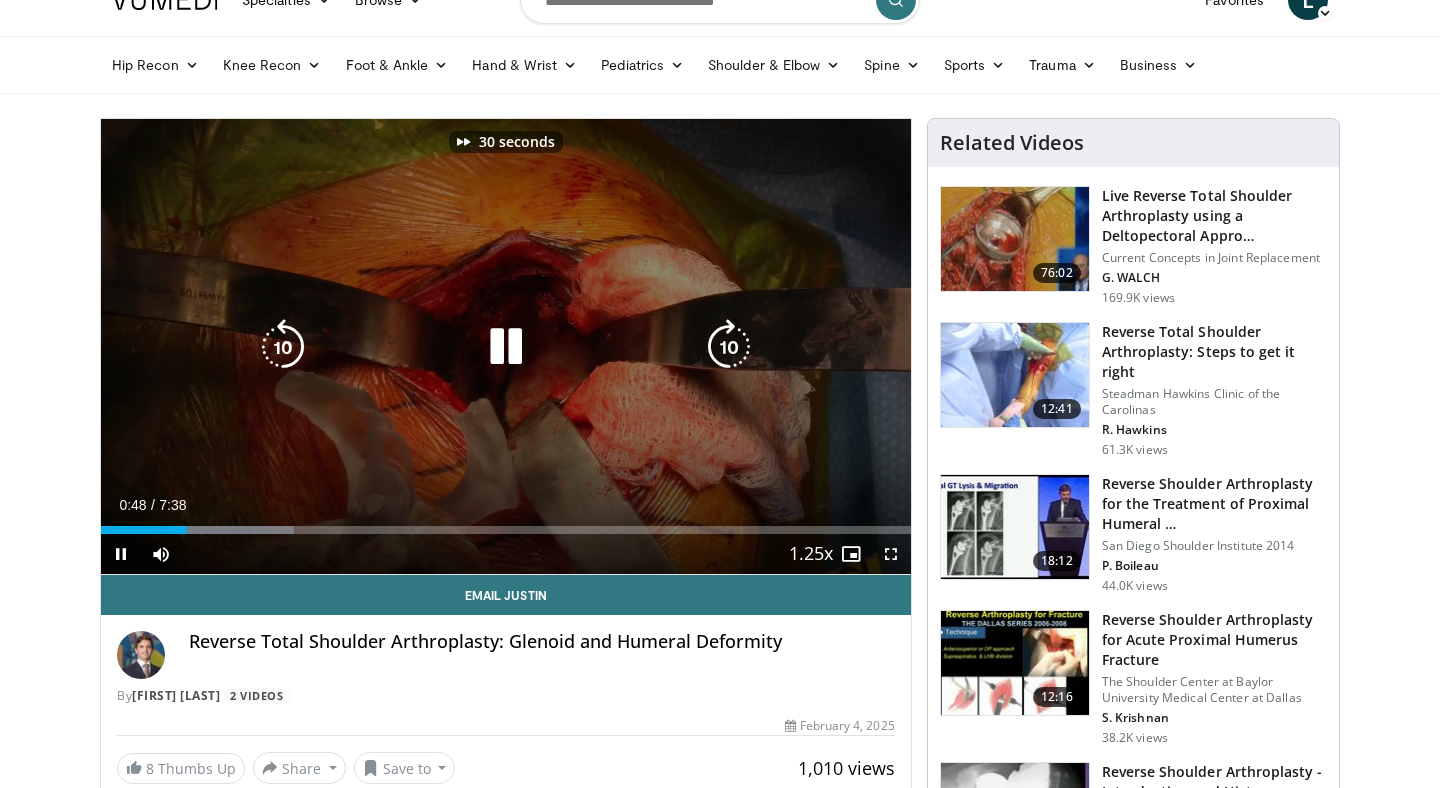 click at bounding box center [729, 347] 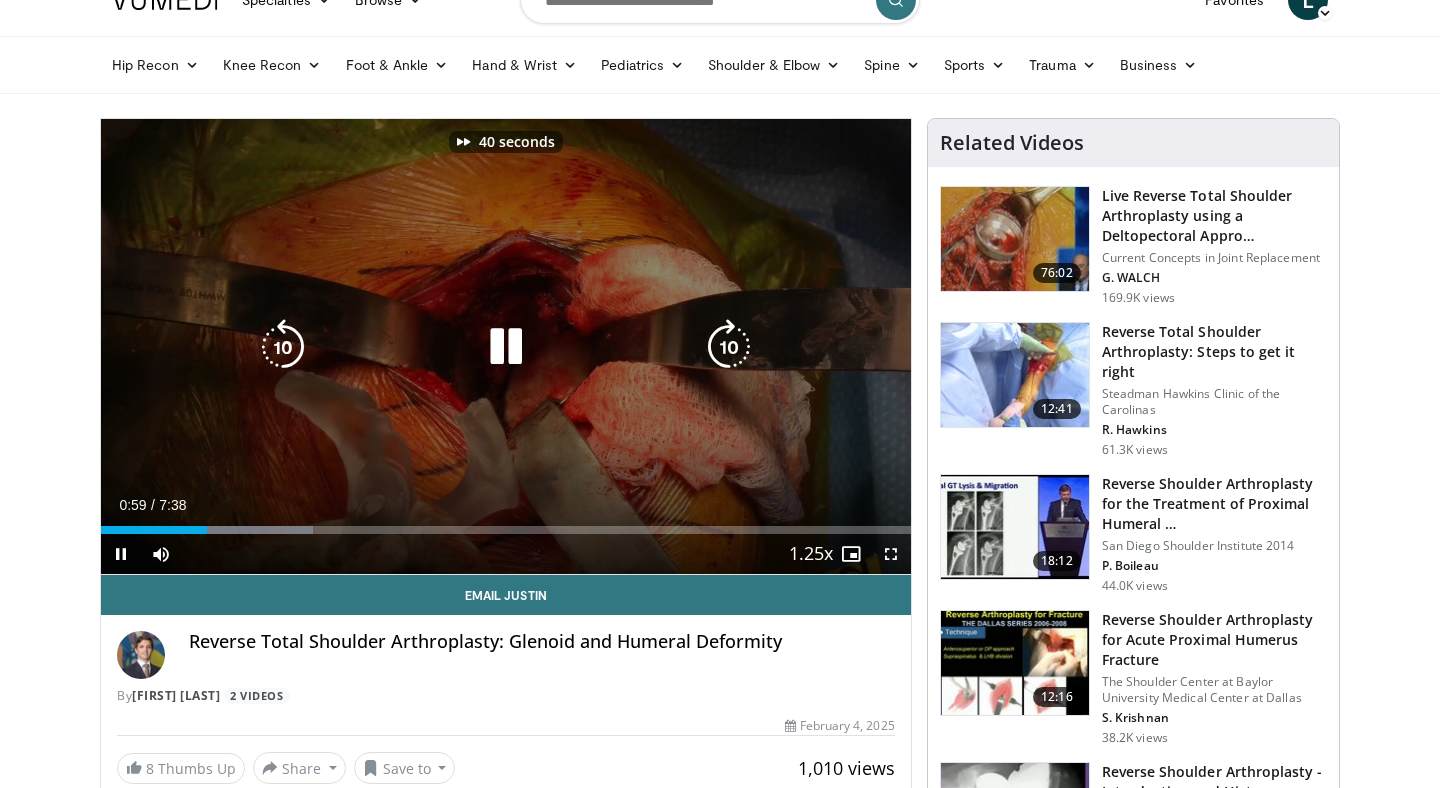 click at bounding box center (729, 347) 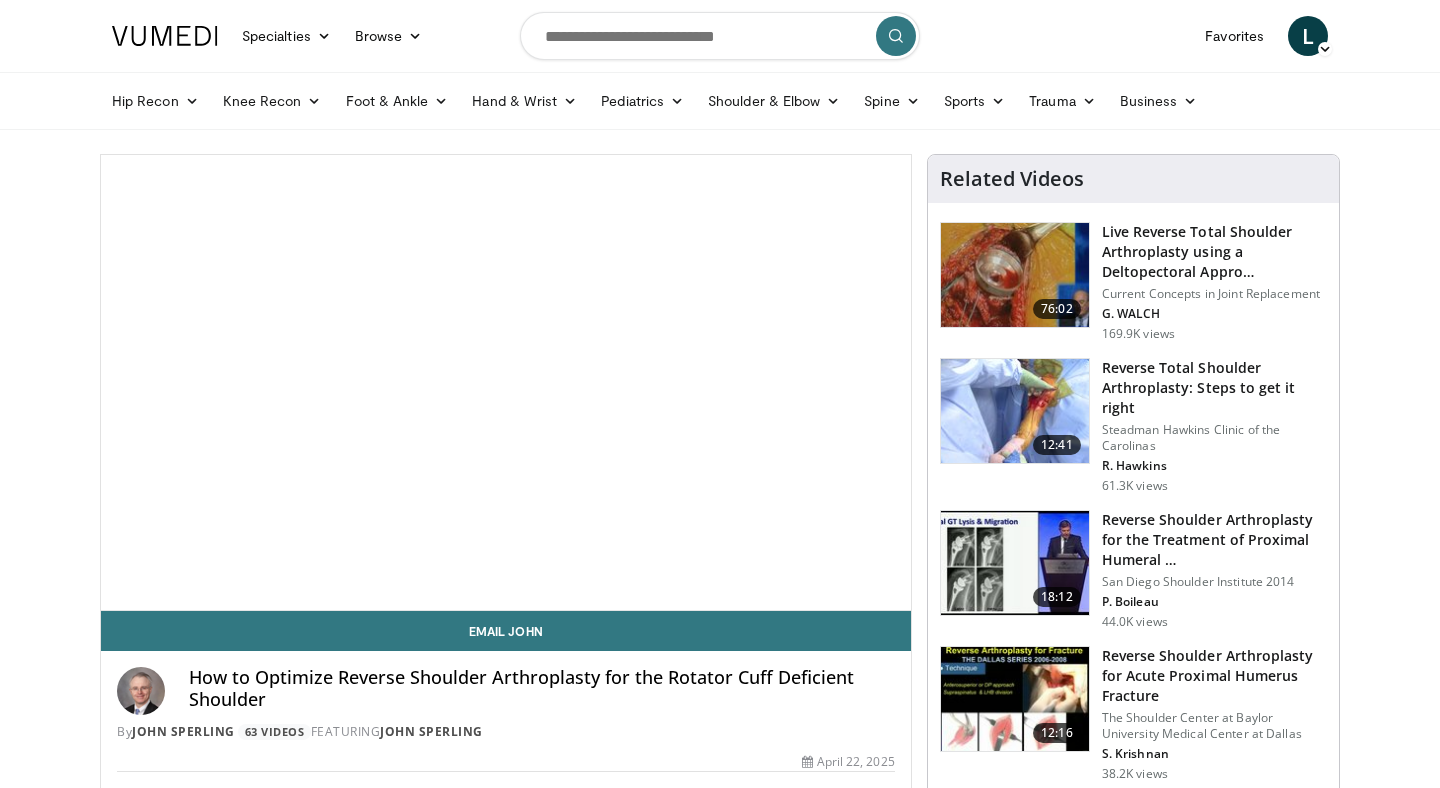 scroll, scrollTop: 0, scrollLeft: 0, axis: both 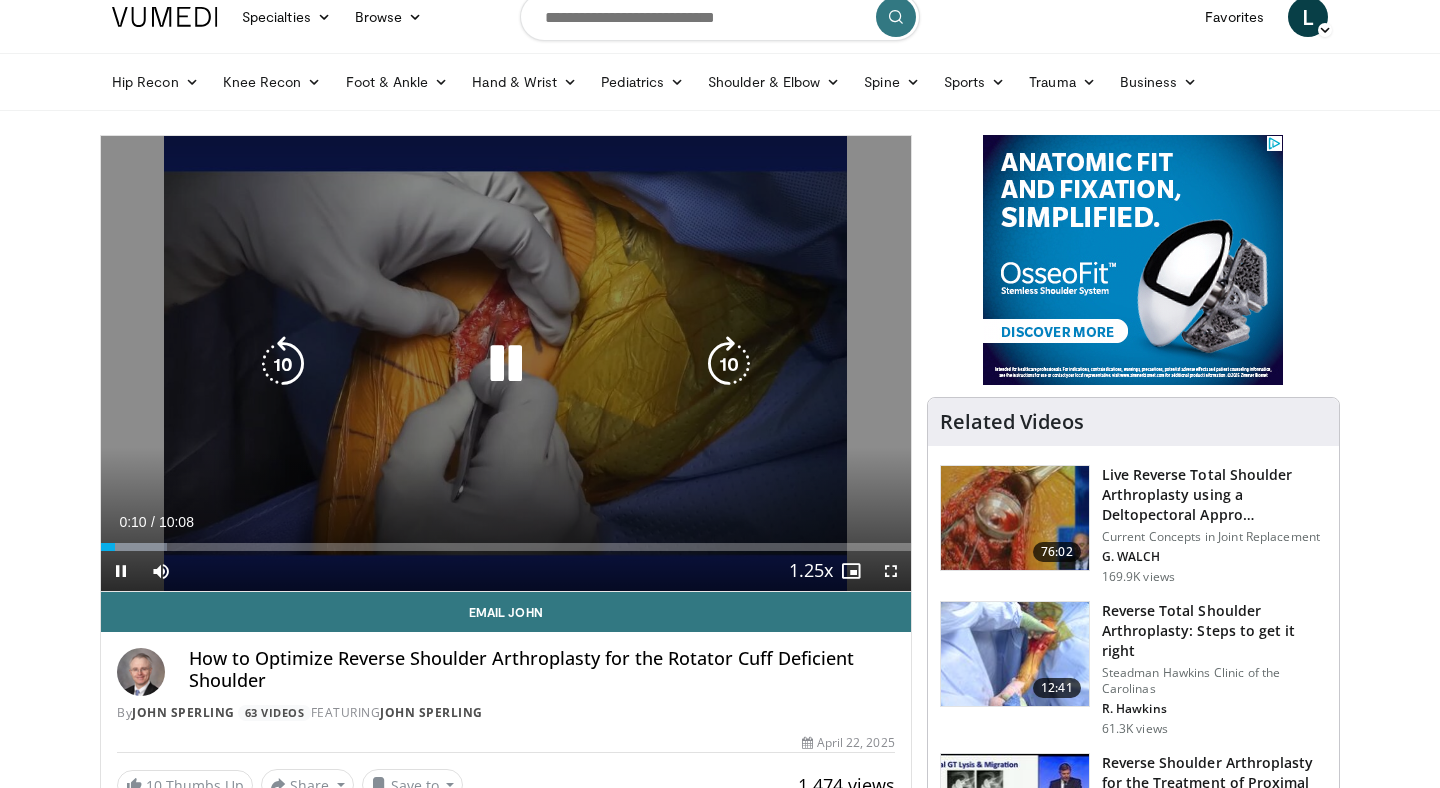 click at bounding box center [729, 364] 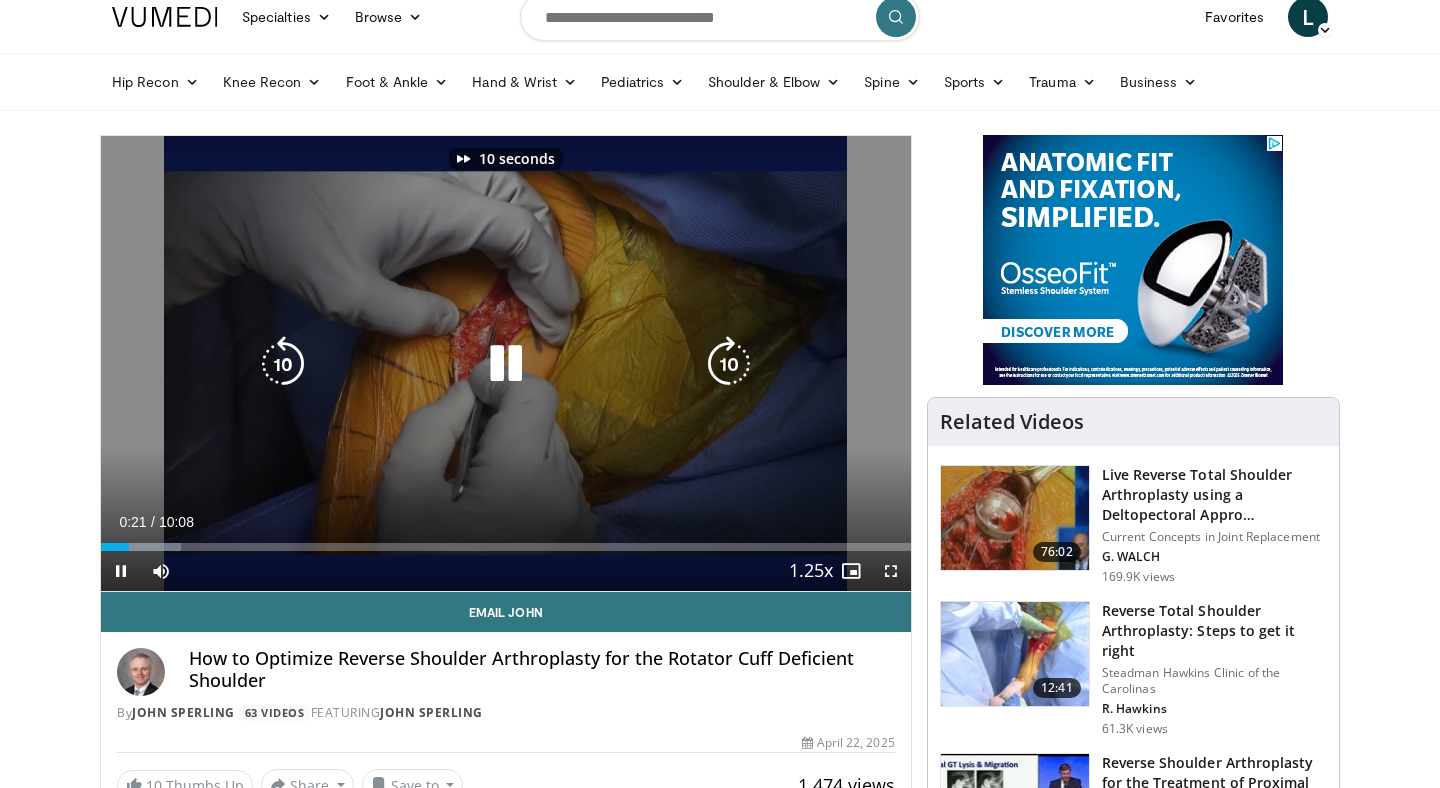 click at bounding box center (729, 364) 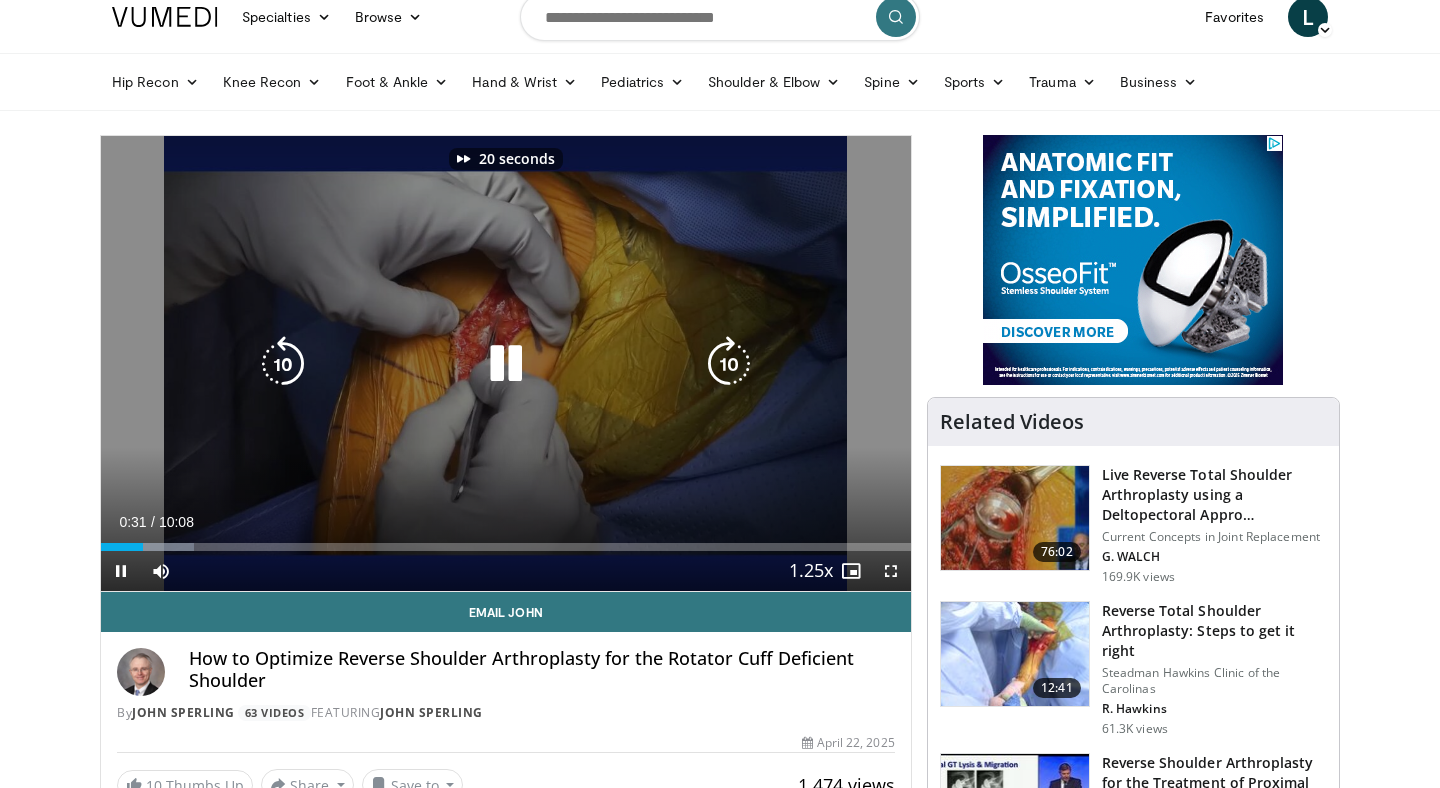 click at bounding box center [729, 364] 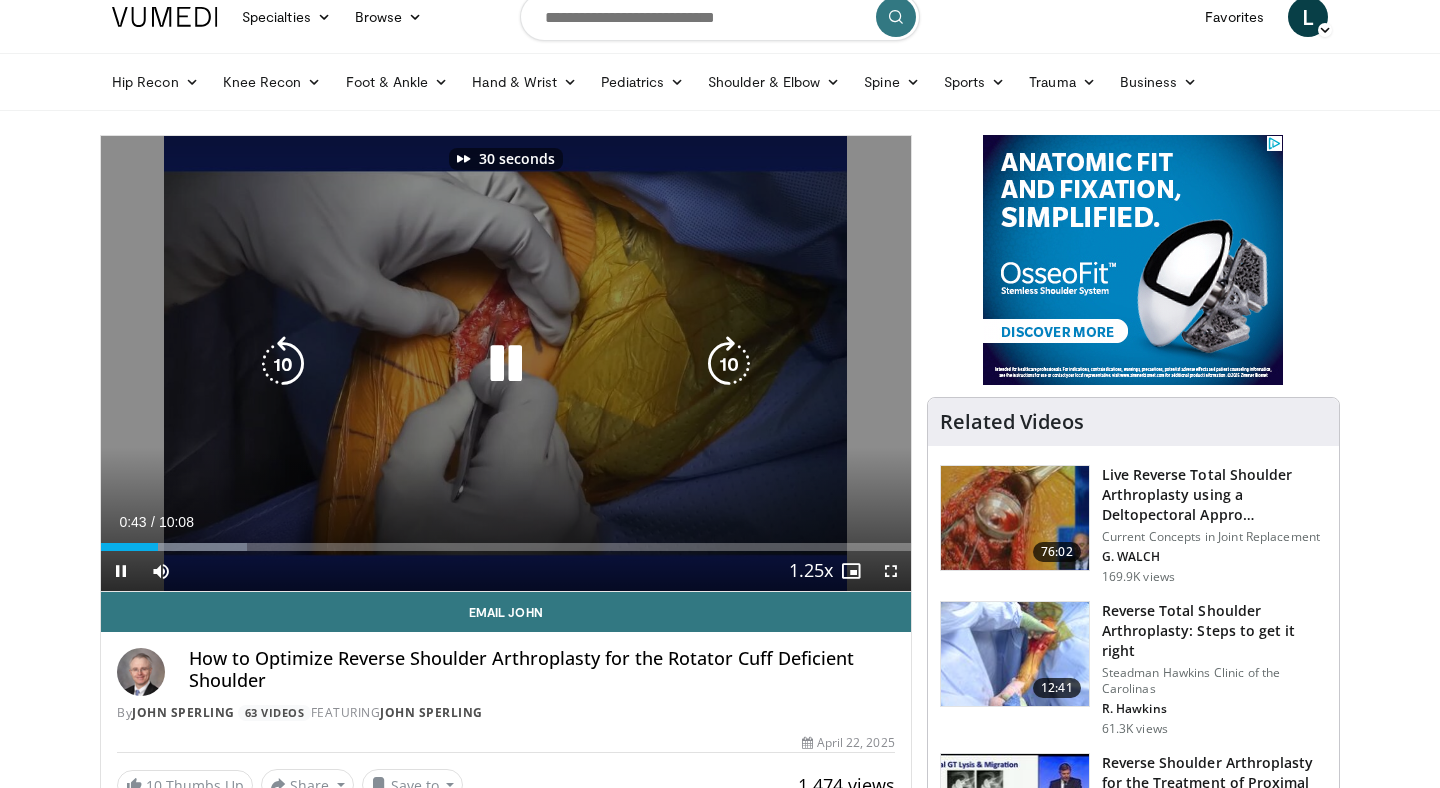 click at bounding box center [729, 364] 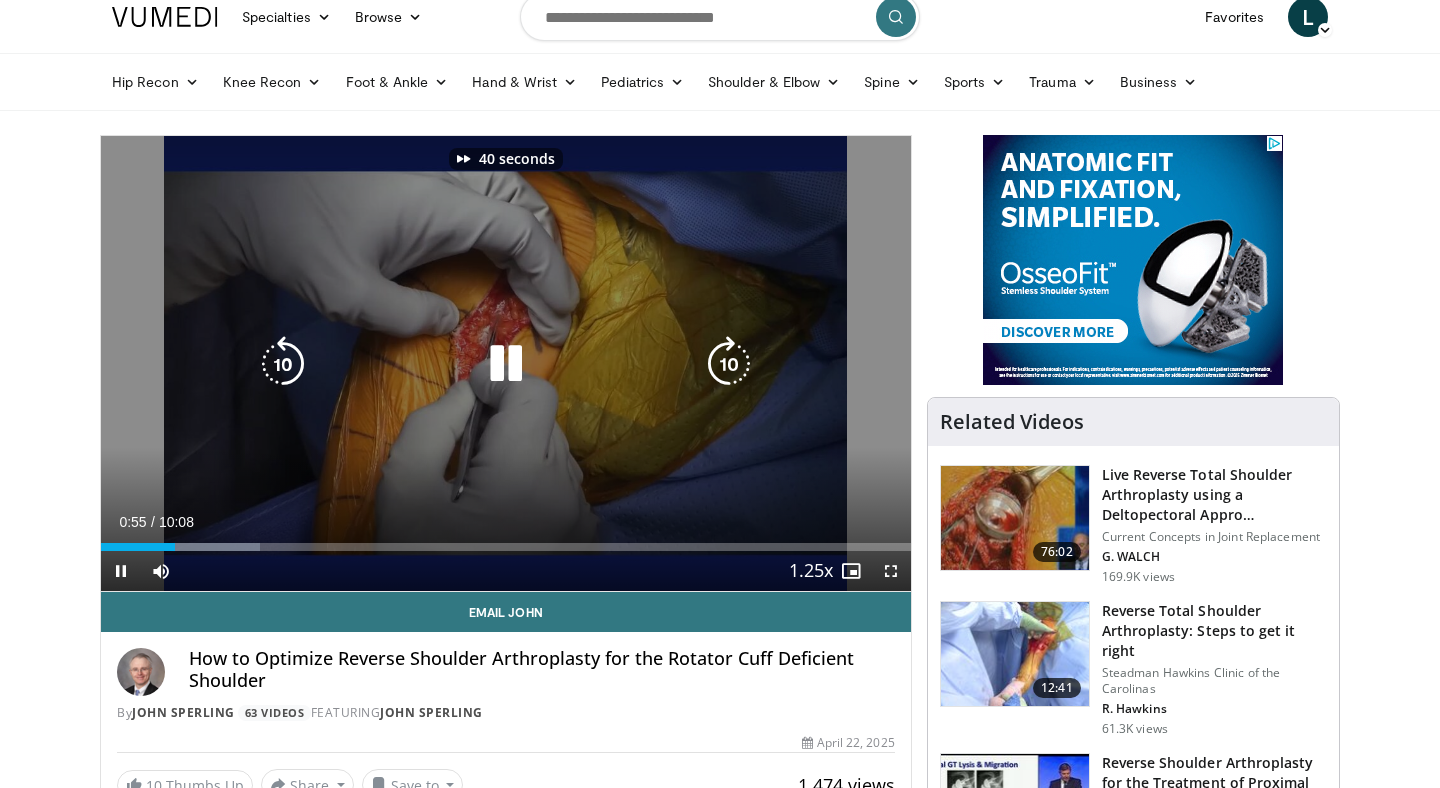 click at bounding box center (283, 364) 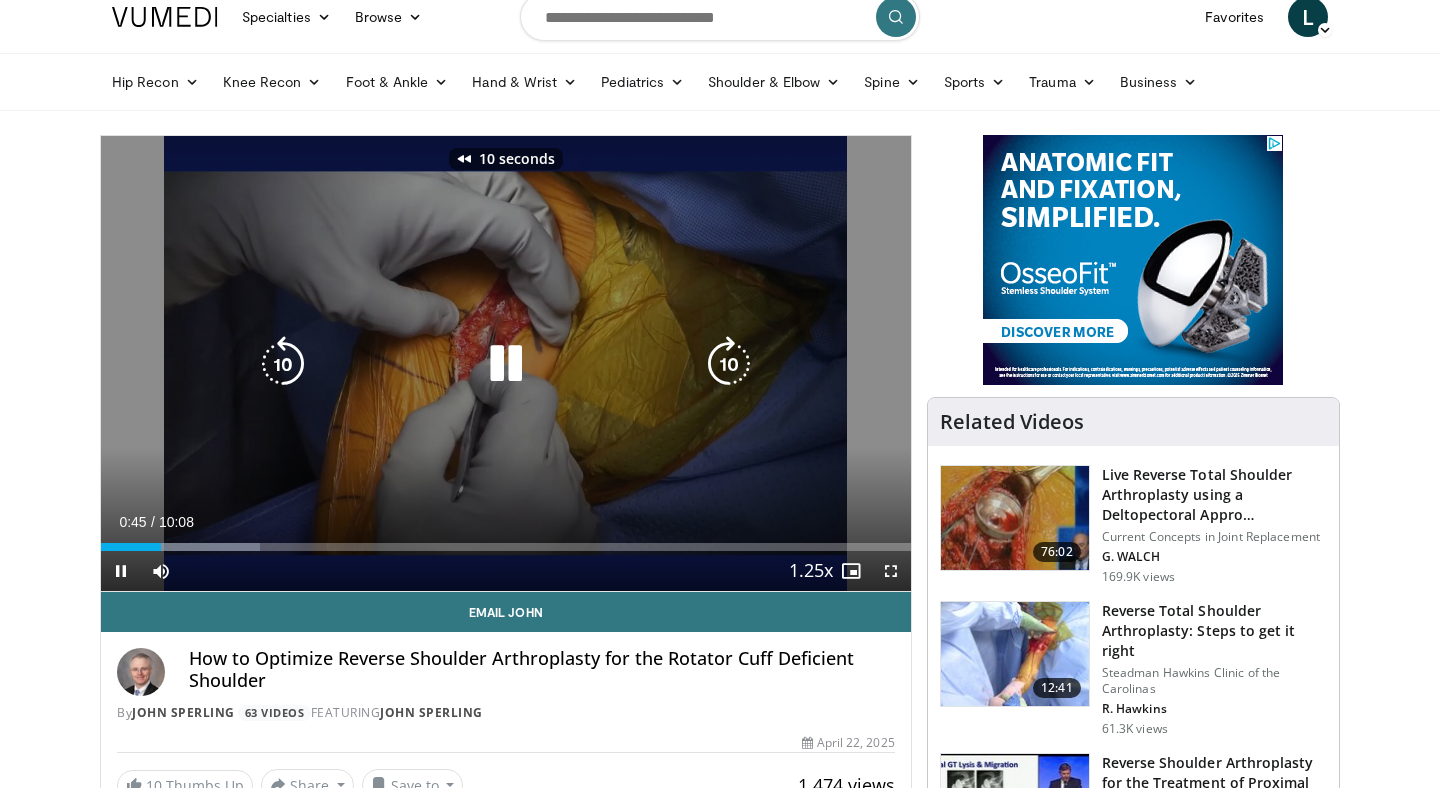click at bounding box center (283, 364) 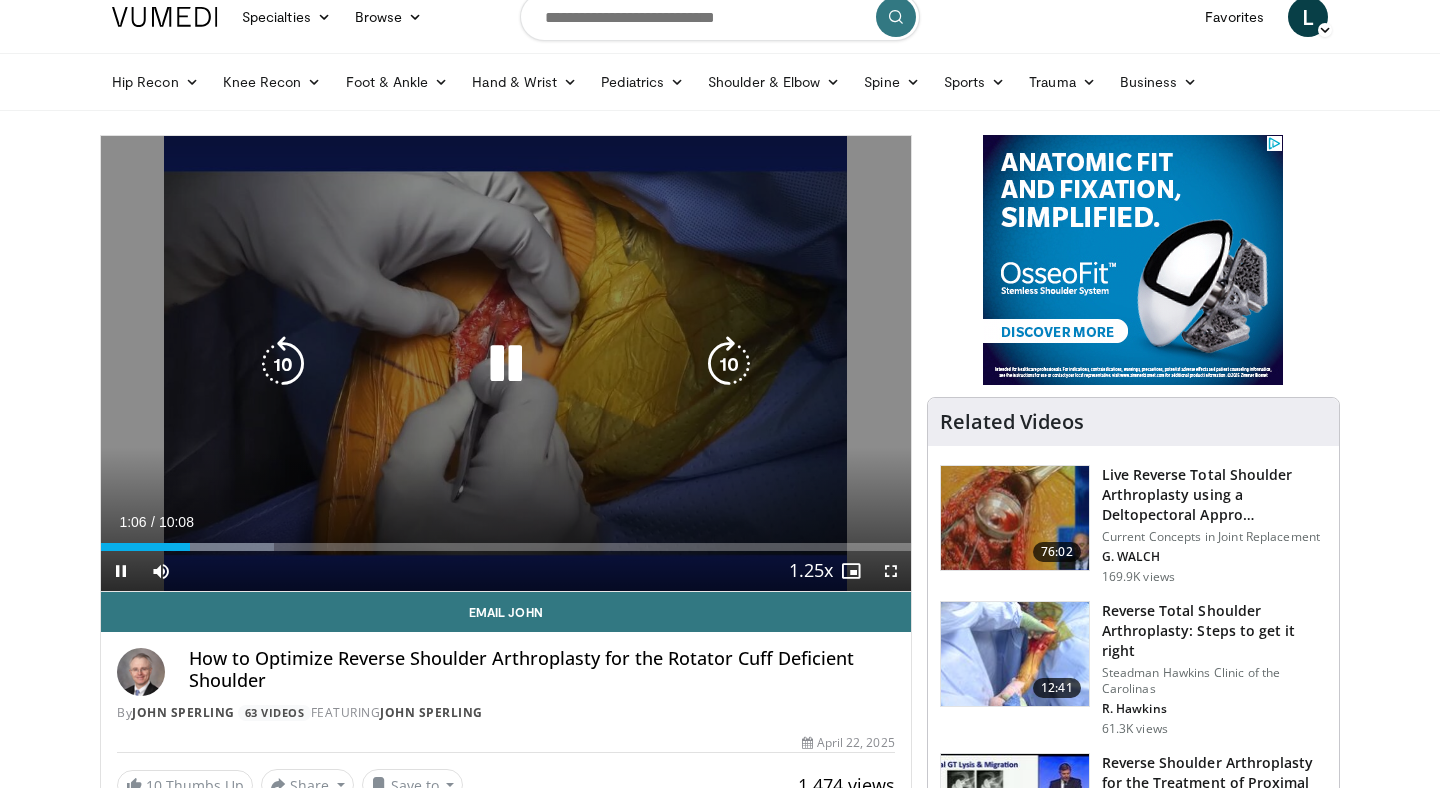 click at bounding box center [729, 364] 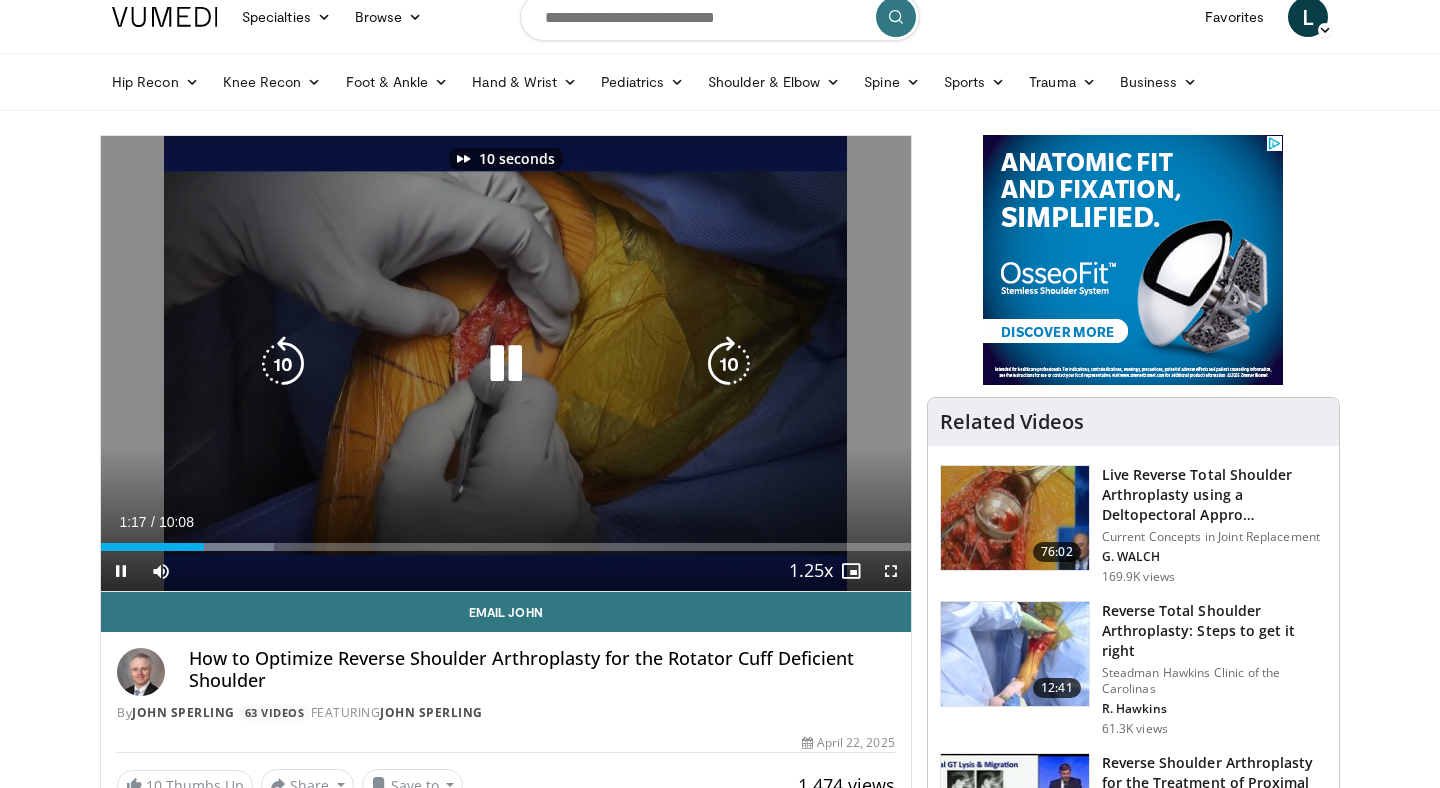 click at bounding box center [729, 364] 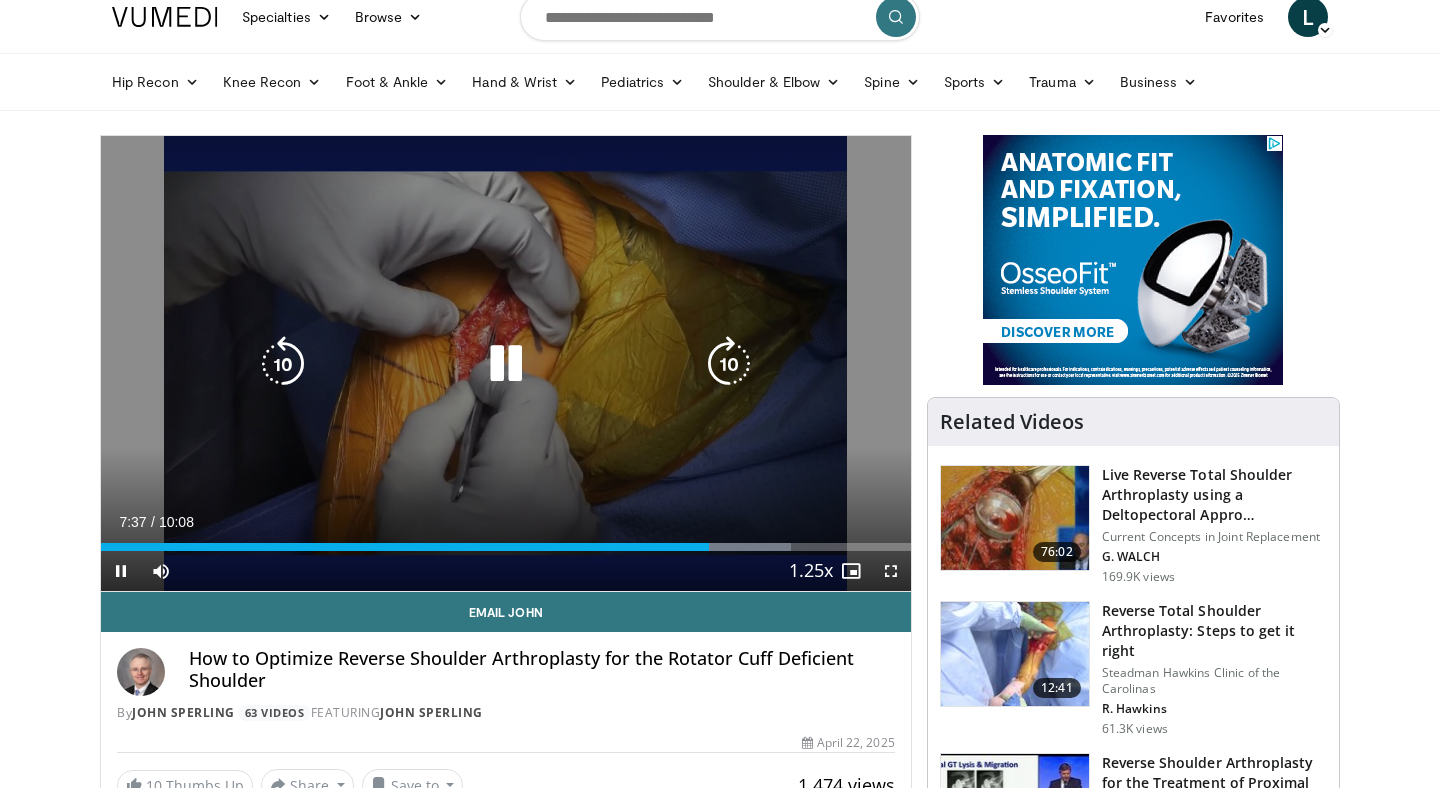 click at bounding box center (506, 364) 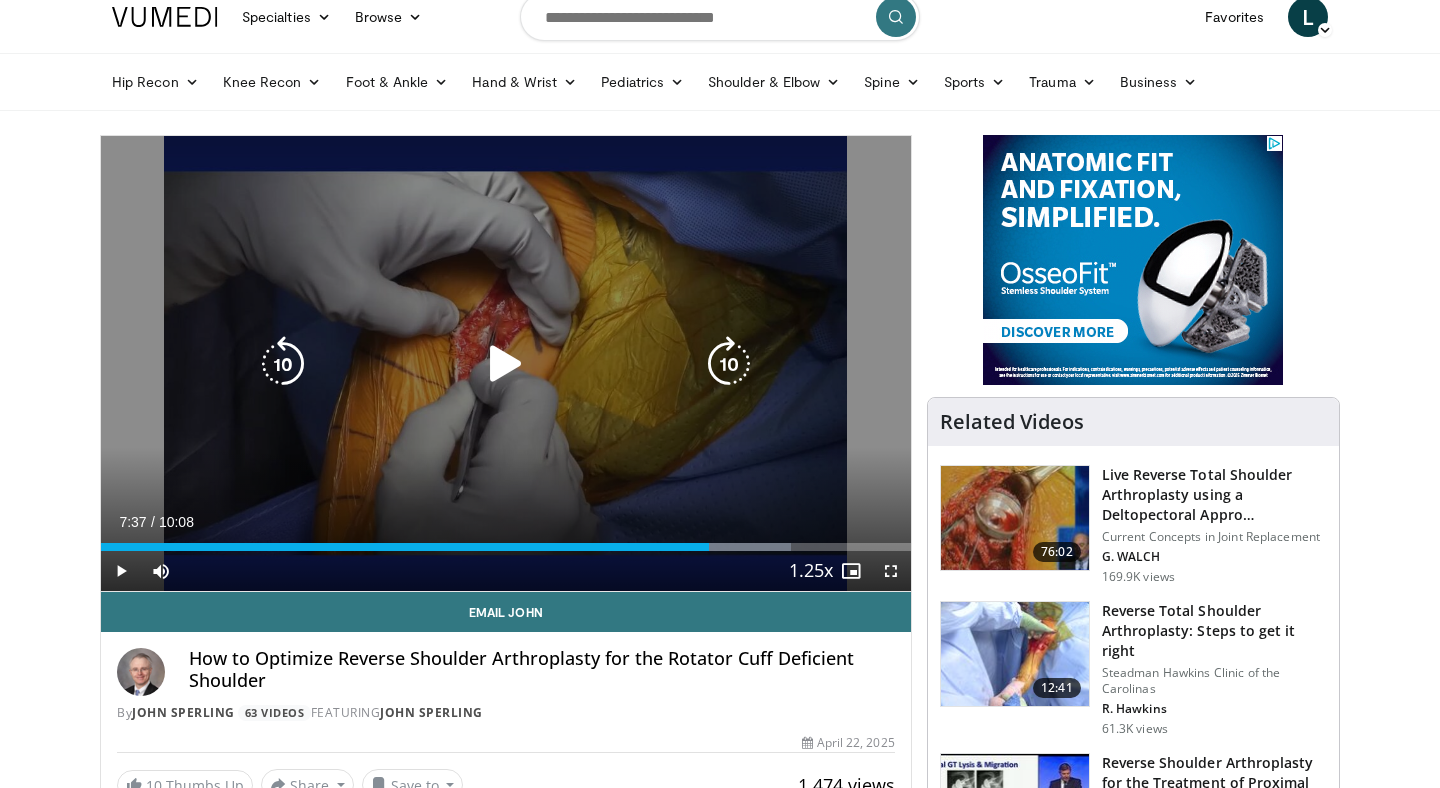 click at bounding box center (506, 364) 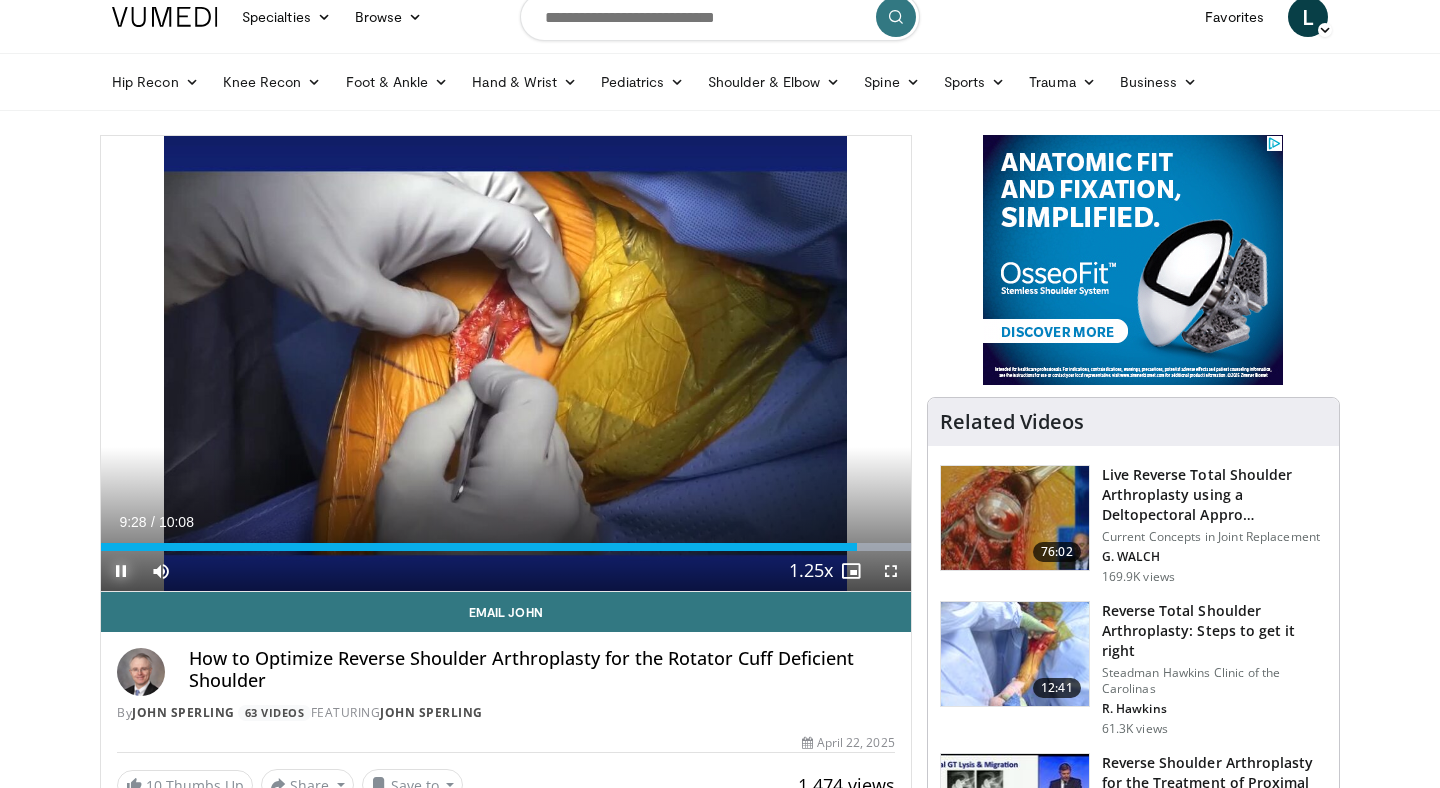 click at bounding box center (121, 571) 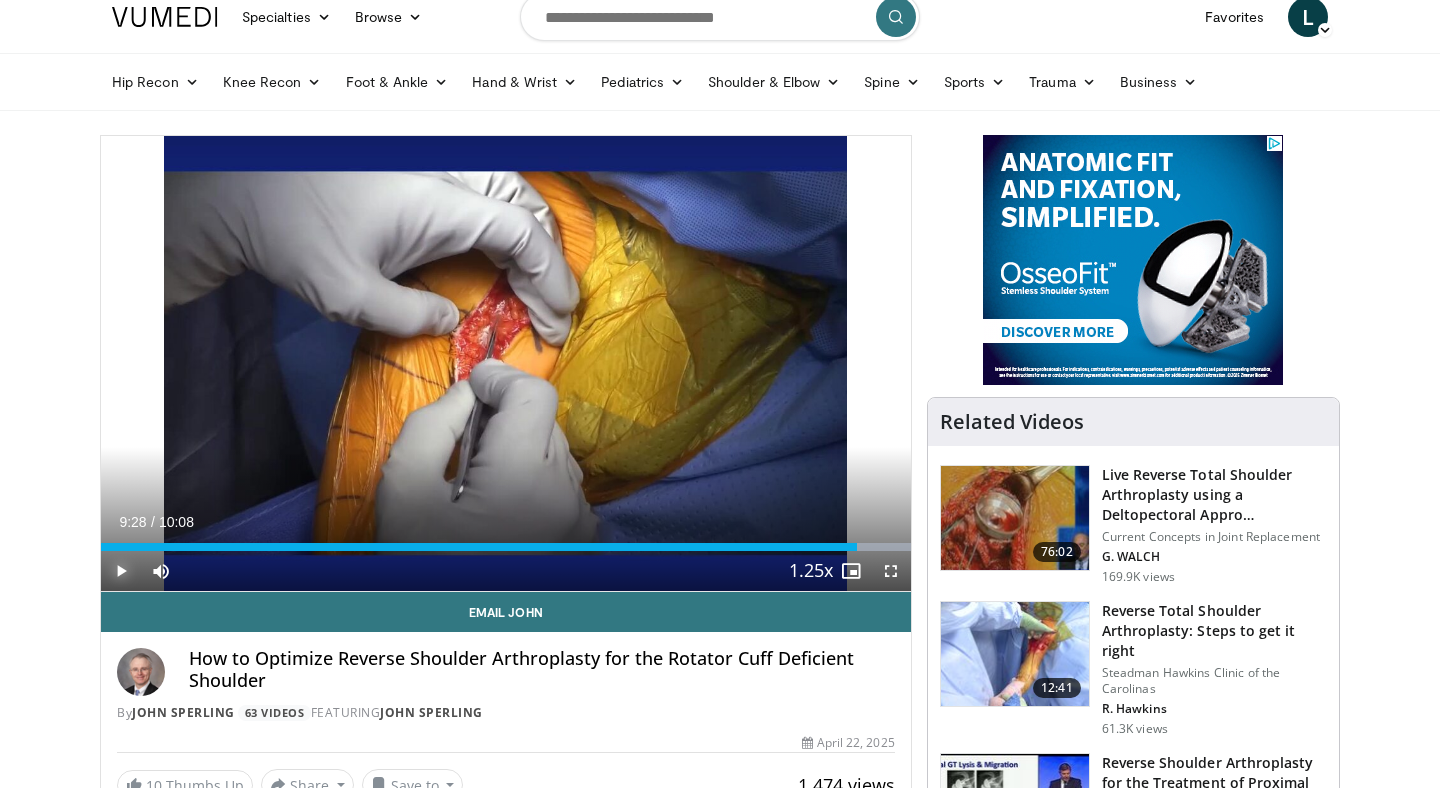 click at bounding box center (121, 571) 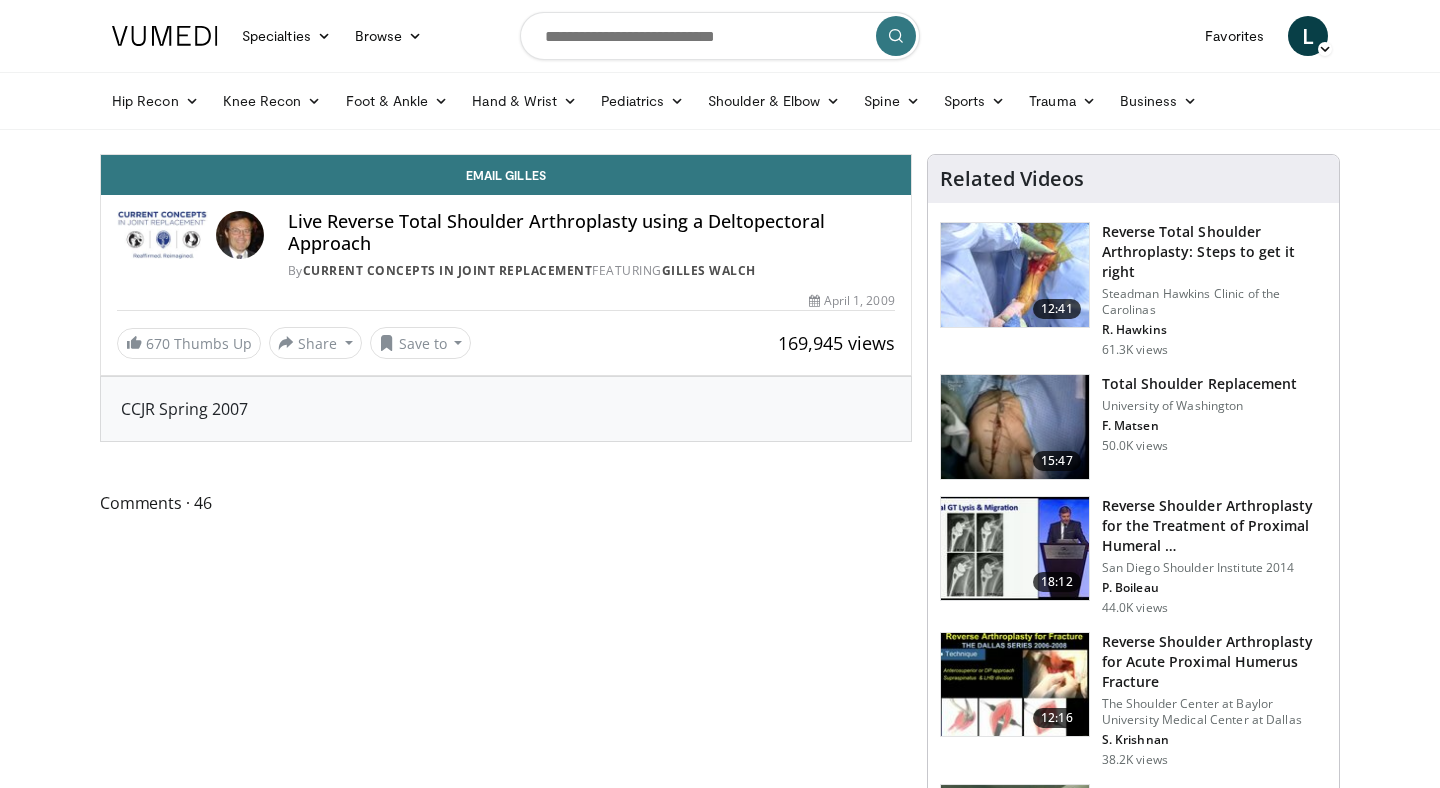 scroll, scrollTop: 0, scrollLeft: 0, axis: both 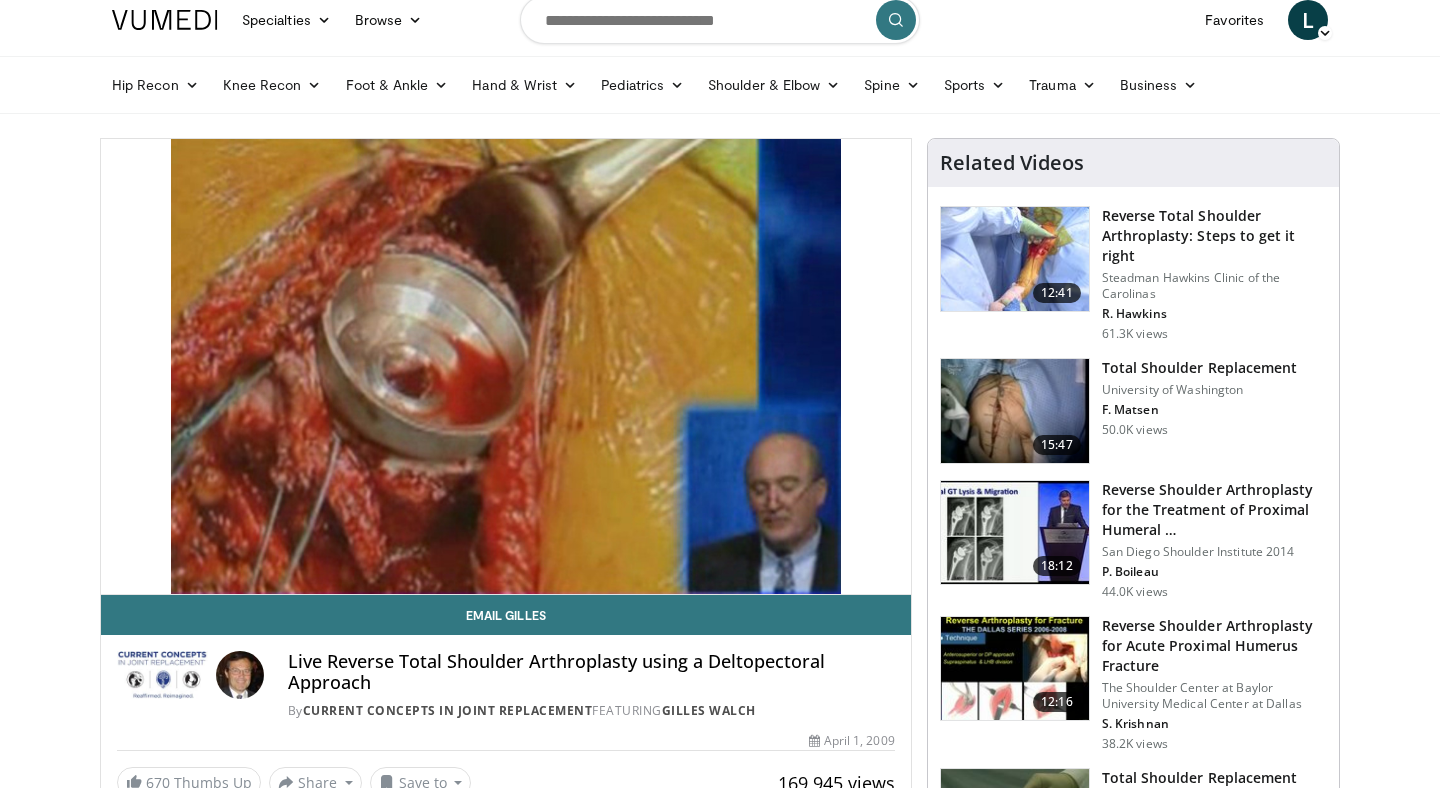 click on "Reverse Total Shoulder Arthroplasty: Steps to get it right" at bounding box center (1214, 236) 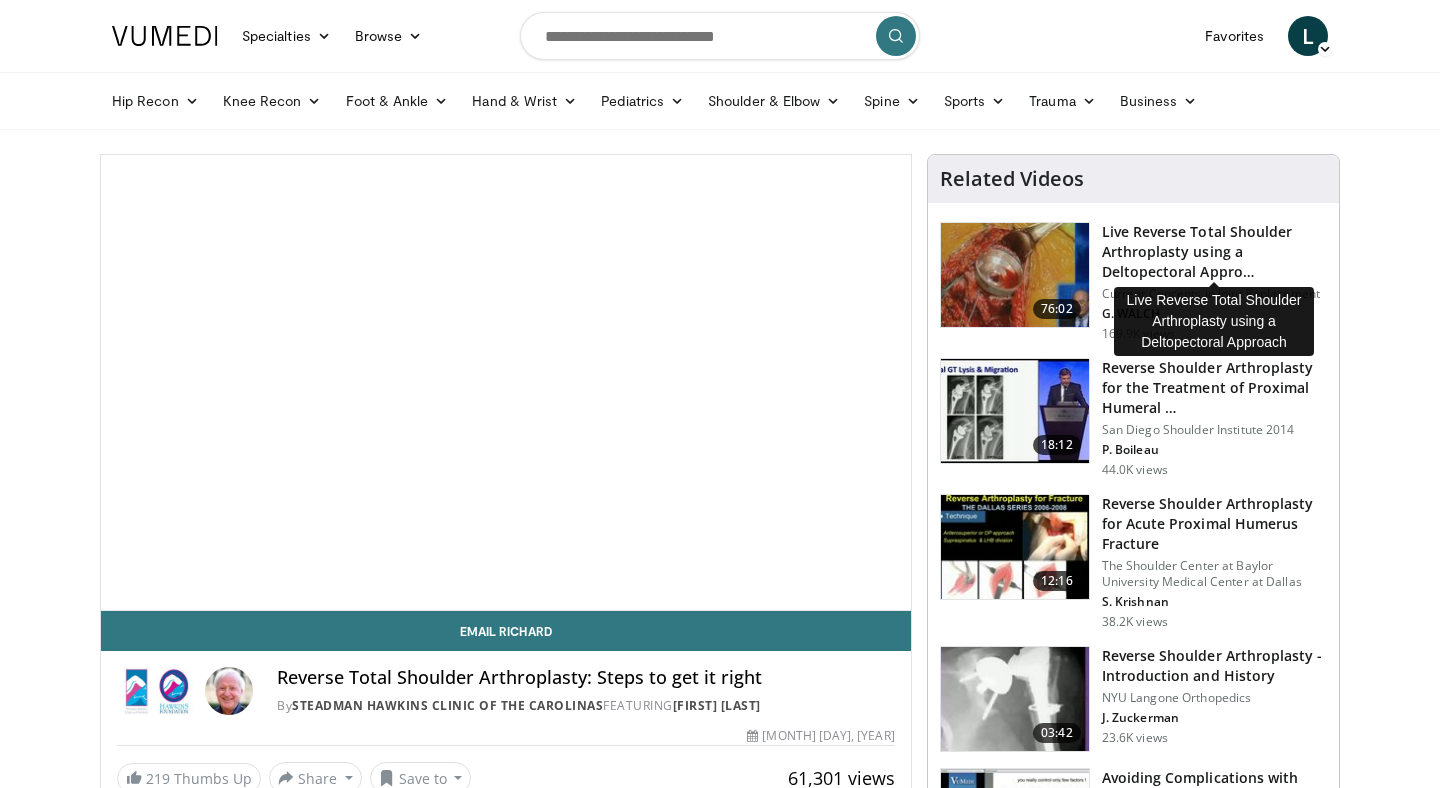 scroll, scrollTop: 0, scrollLeft: 0, axis: both 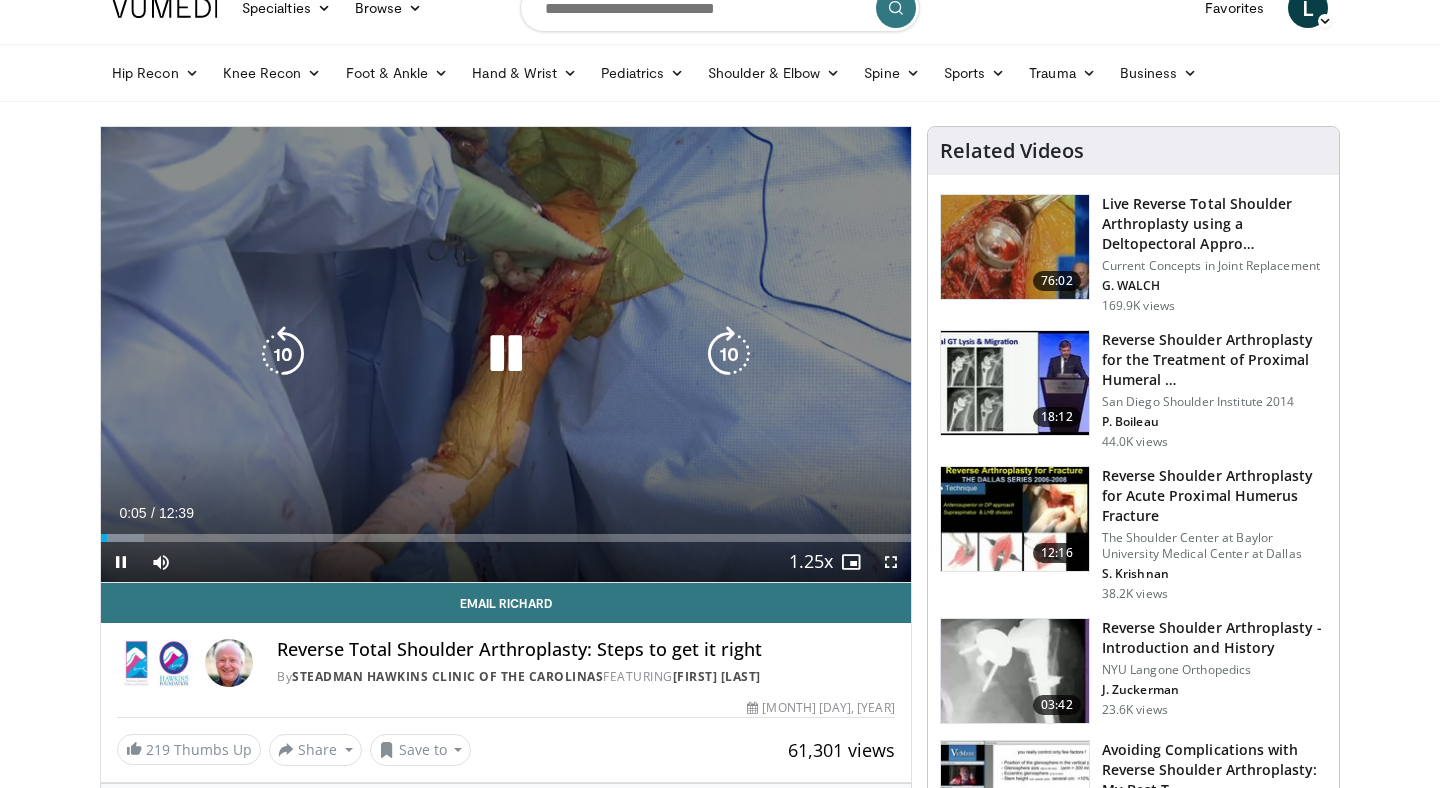 click on "10 seconds
Tap to unmute" at bounding box center (506, 354) 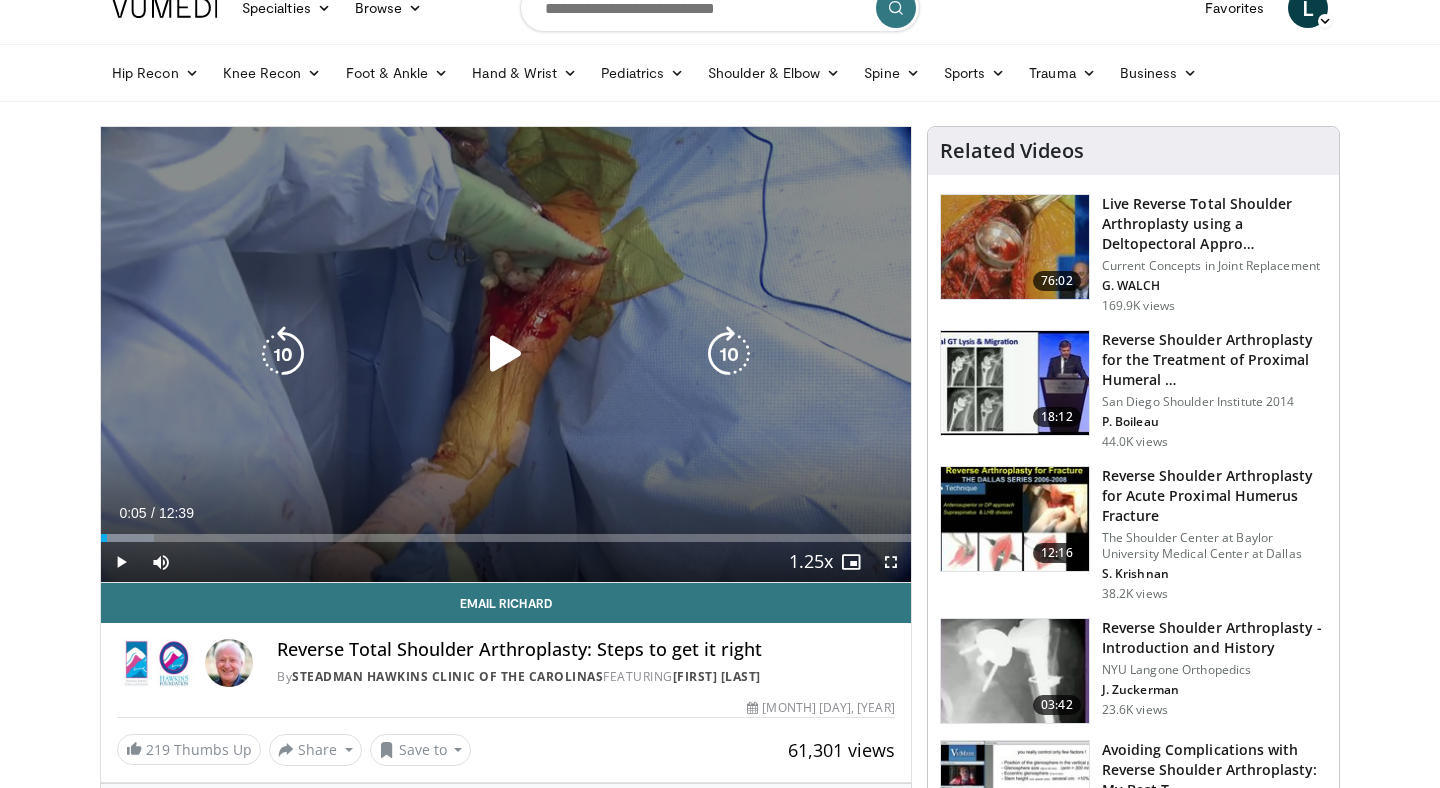 click at bounding box center [729, 354] 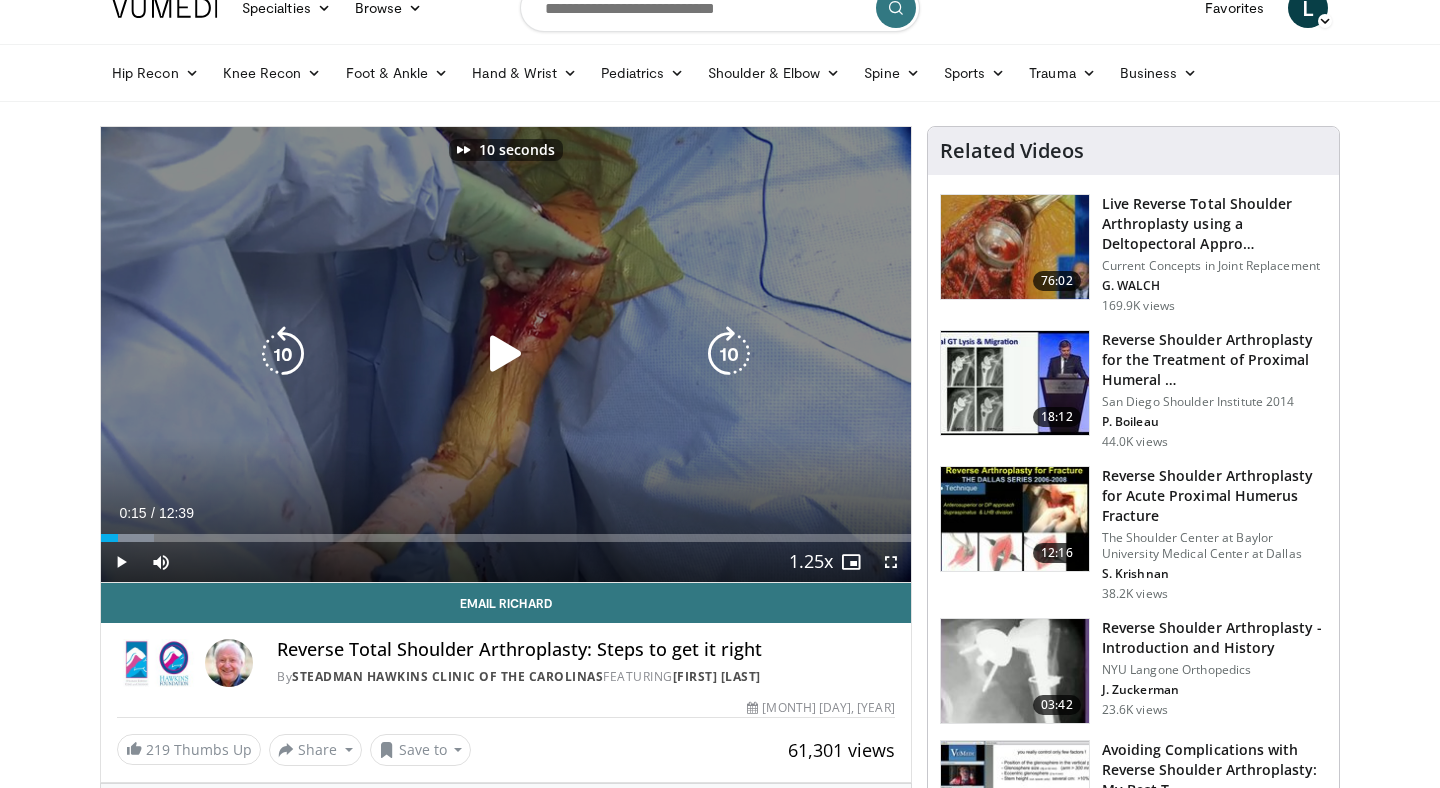 click at bounding box center [729, 354] 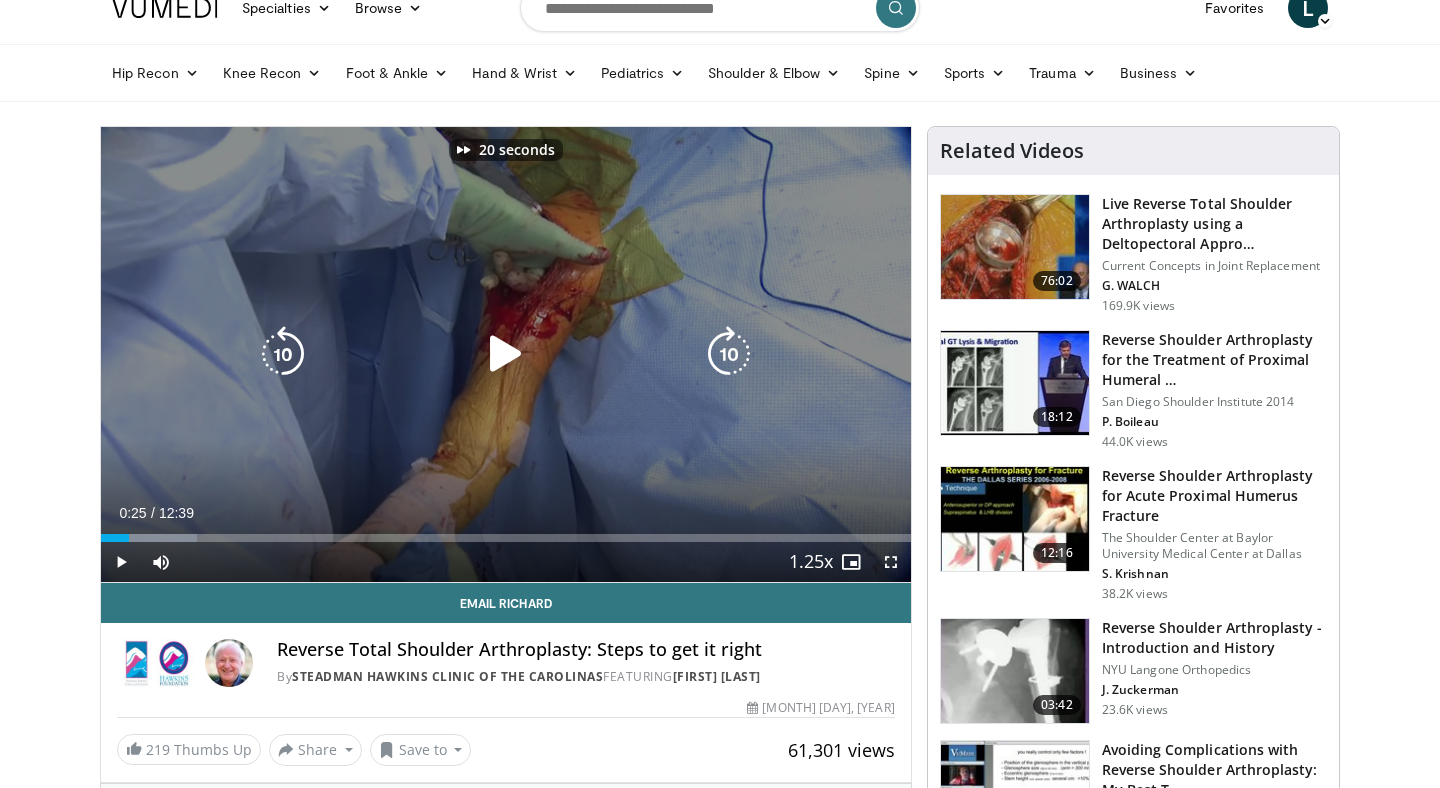 click at bounding box center (729, 354) 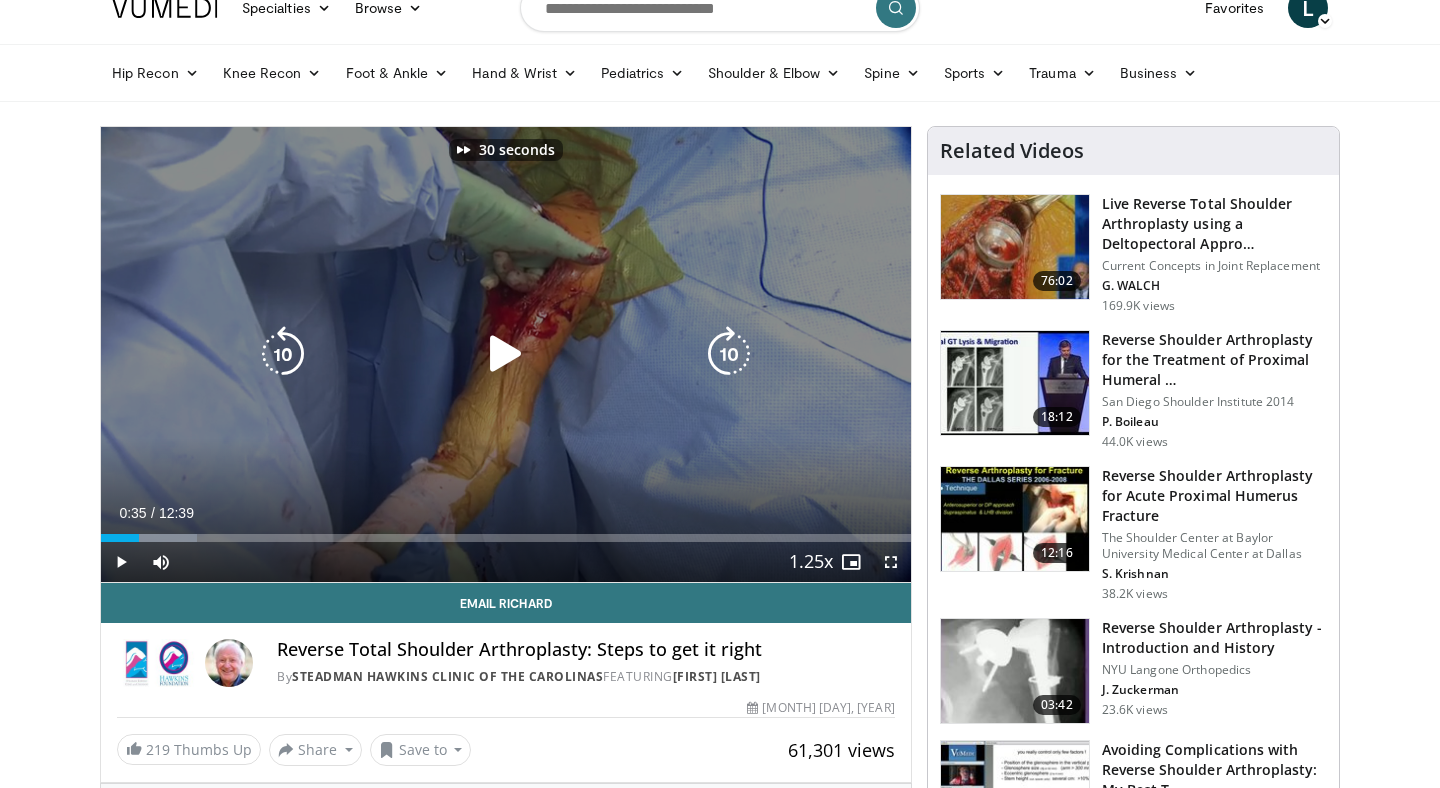 click at bounding box center [506, 354] 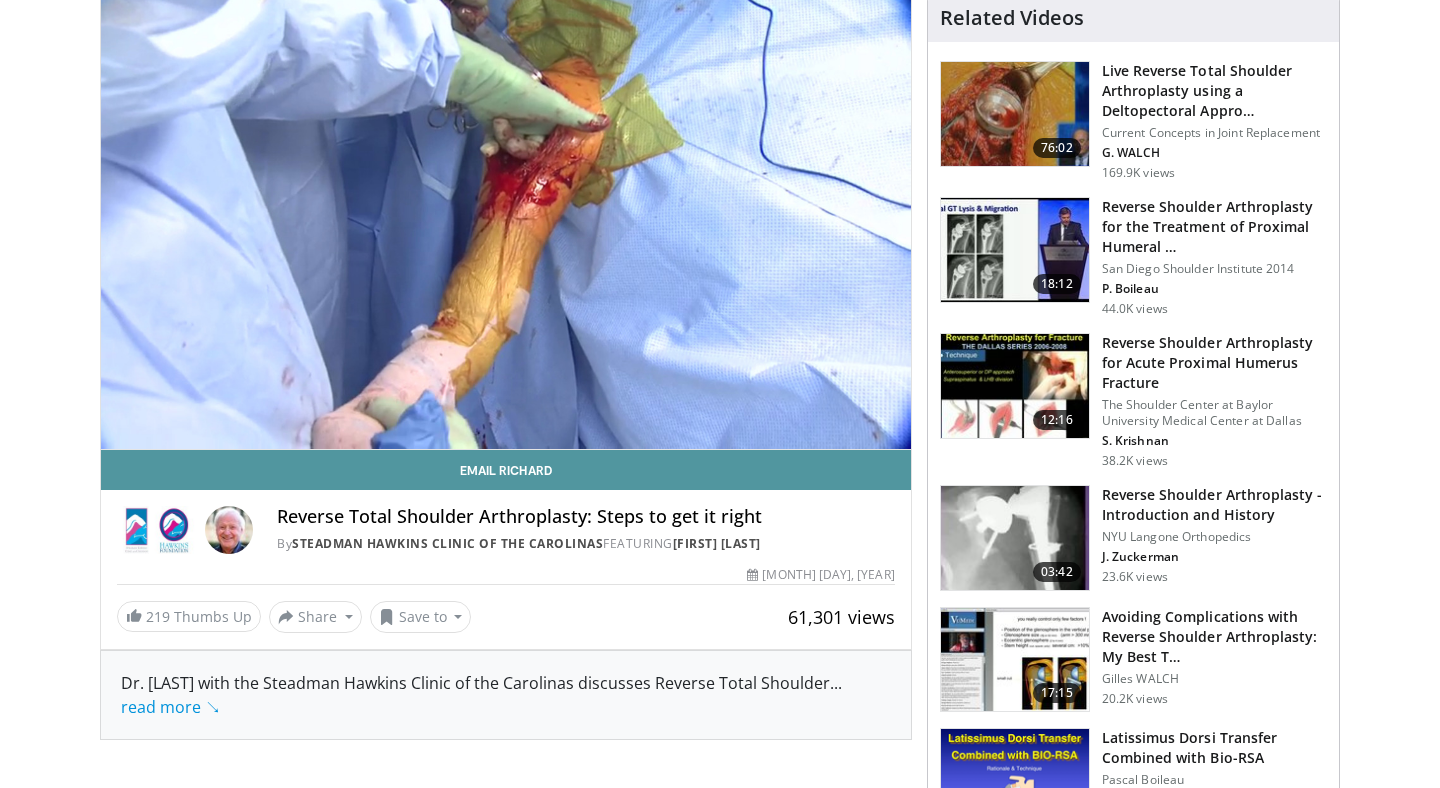 scroll, scrollTop: 155, scrollLeft: 0, axis: vertical 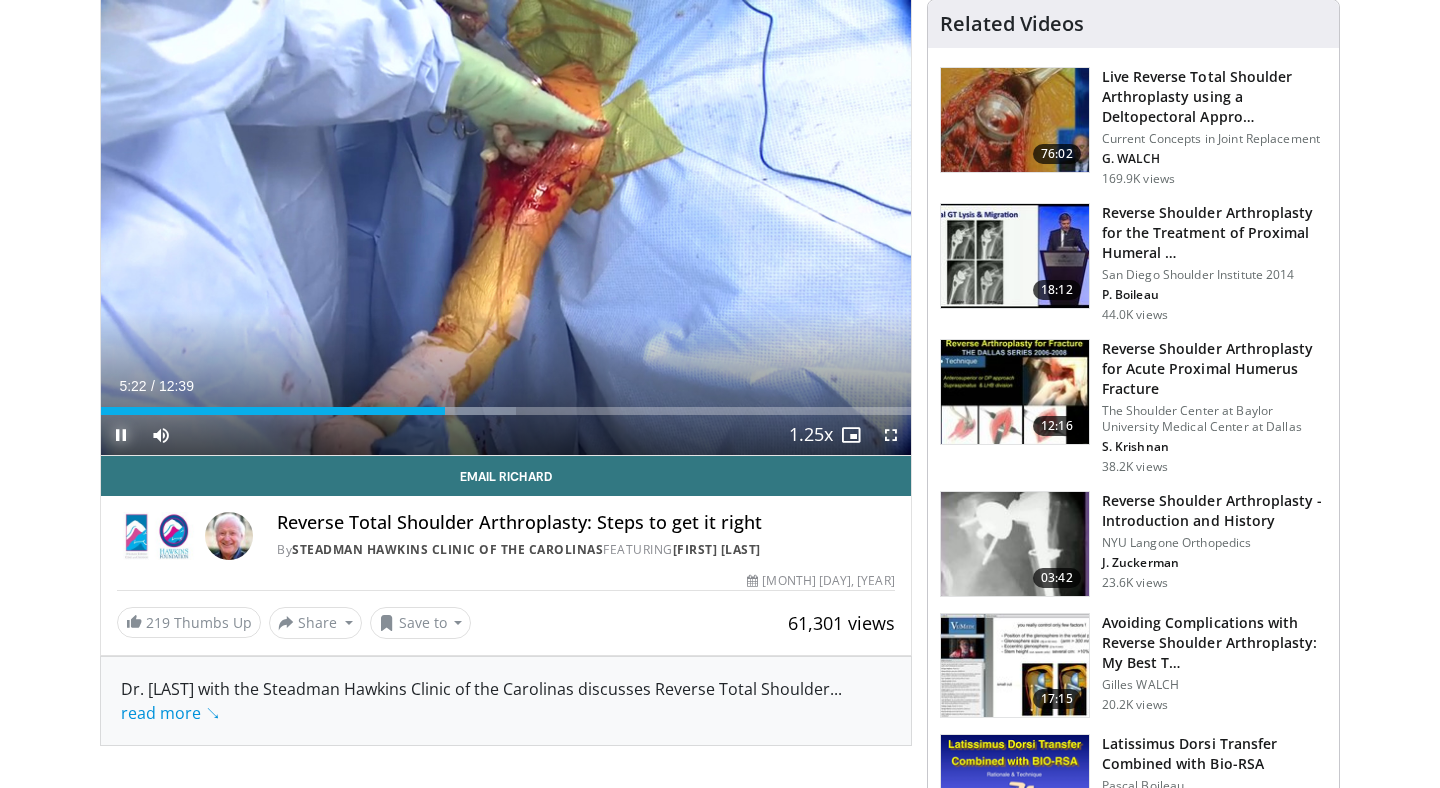 click at bounding box center [121, 435] 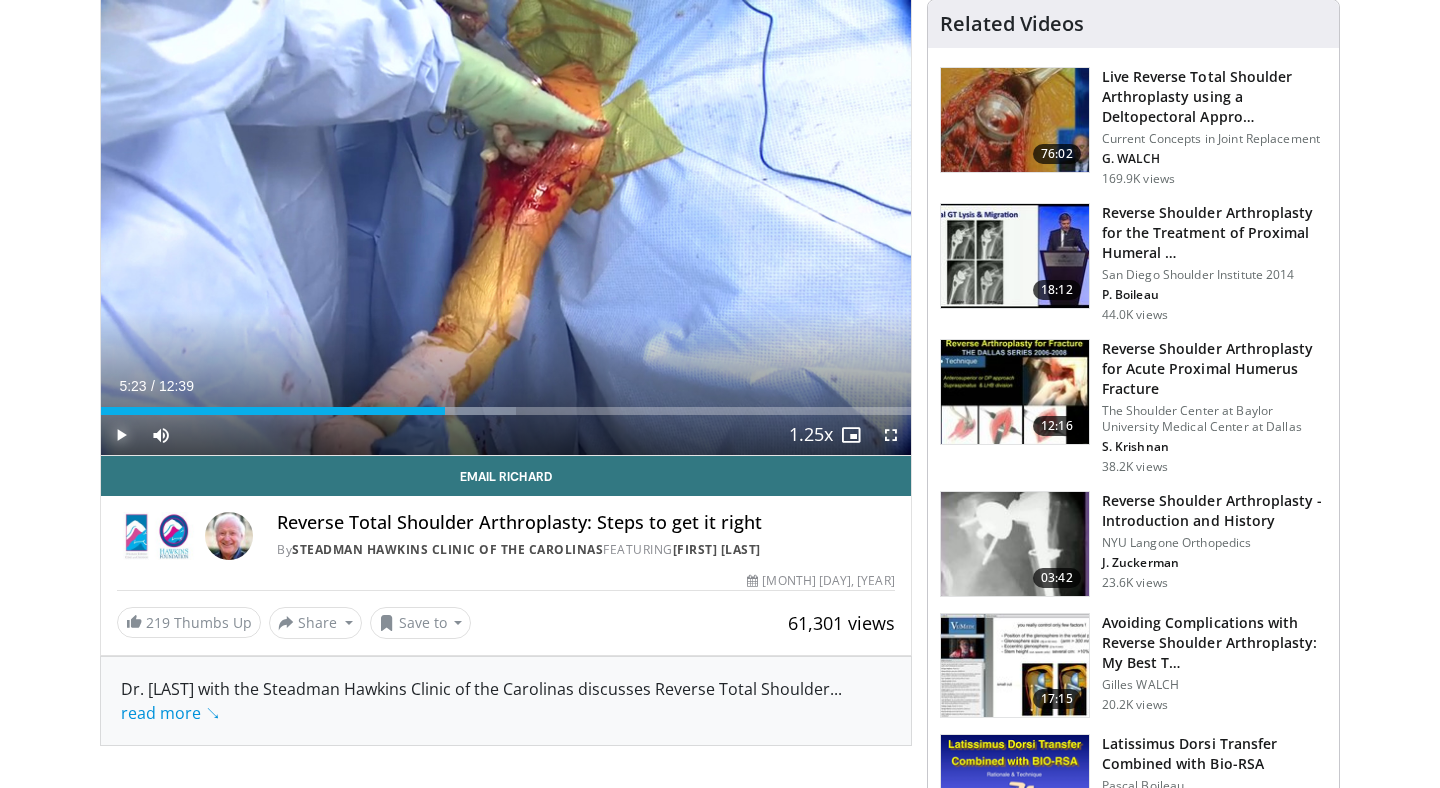 click at bounding box center [121, 435] 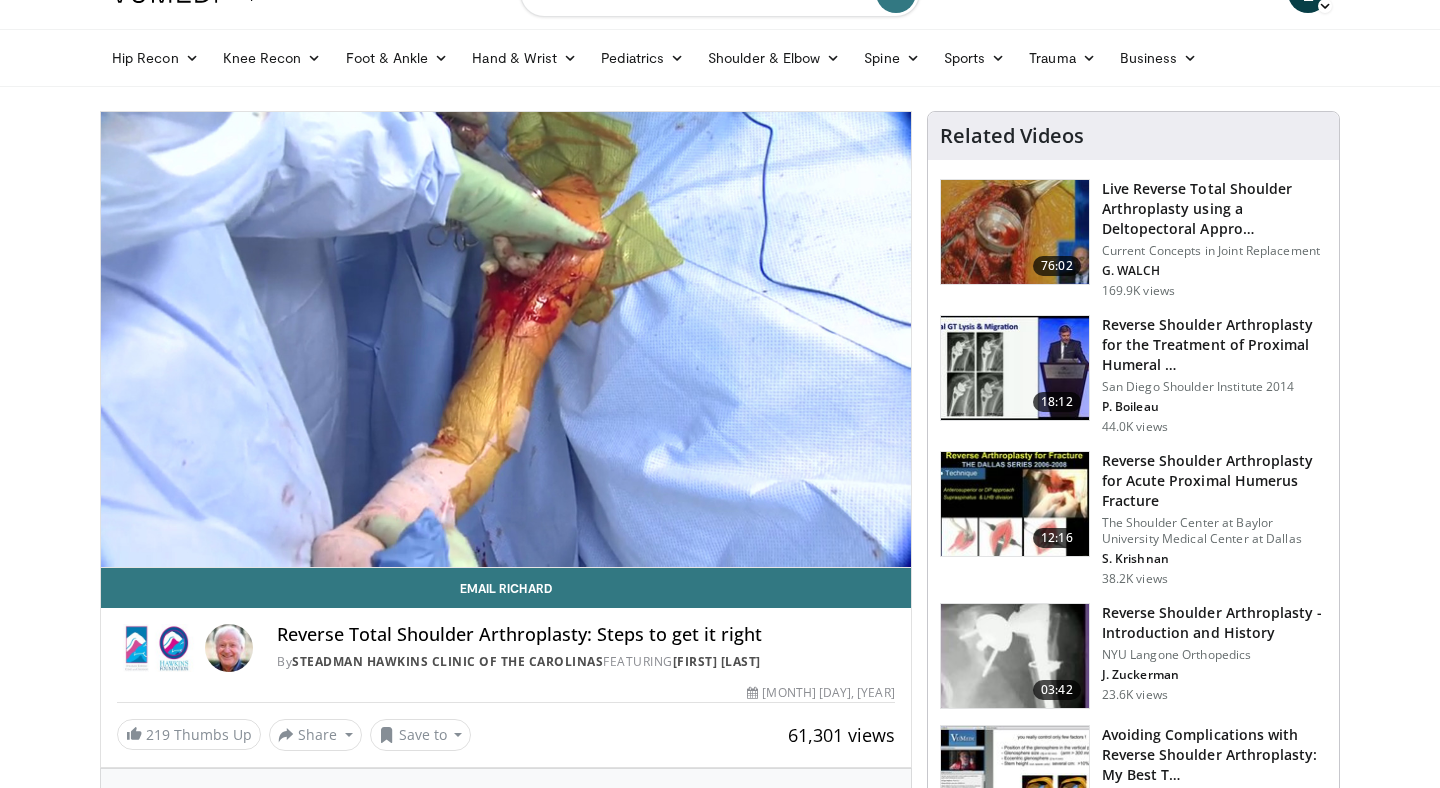 scroll, scrollTop: 0, scrollLeft: 0, axis: both 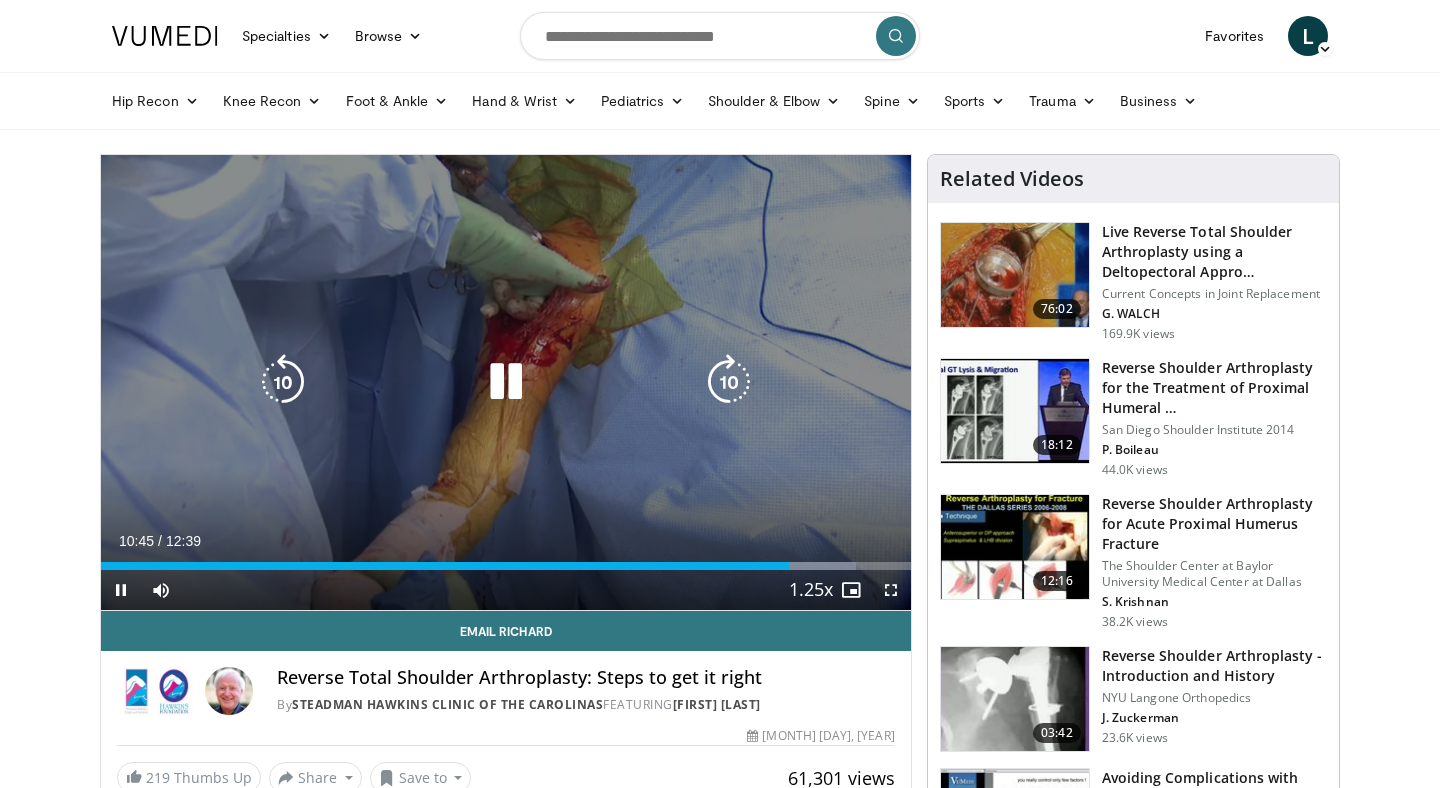 click at bounding box center (506, 382) 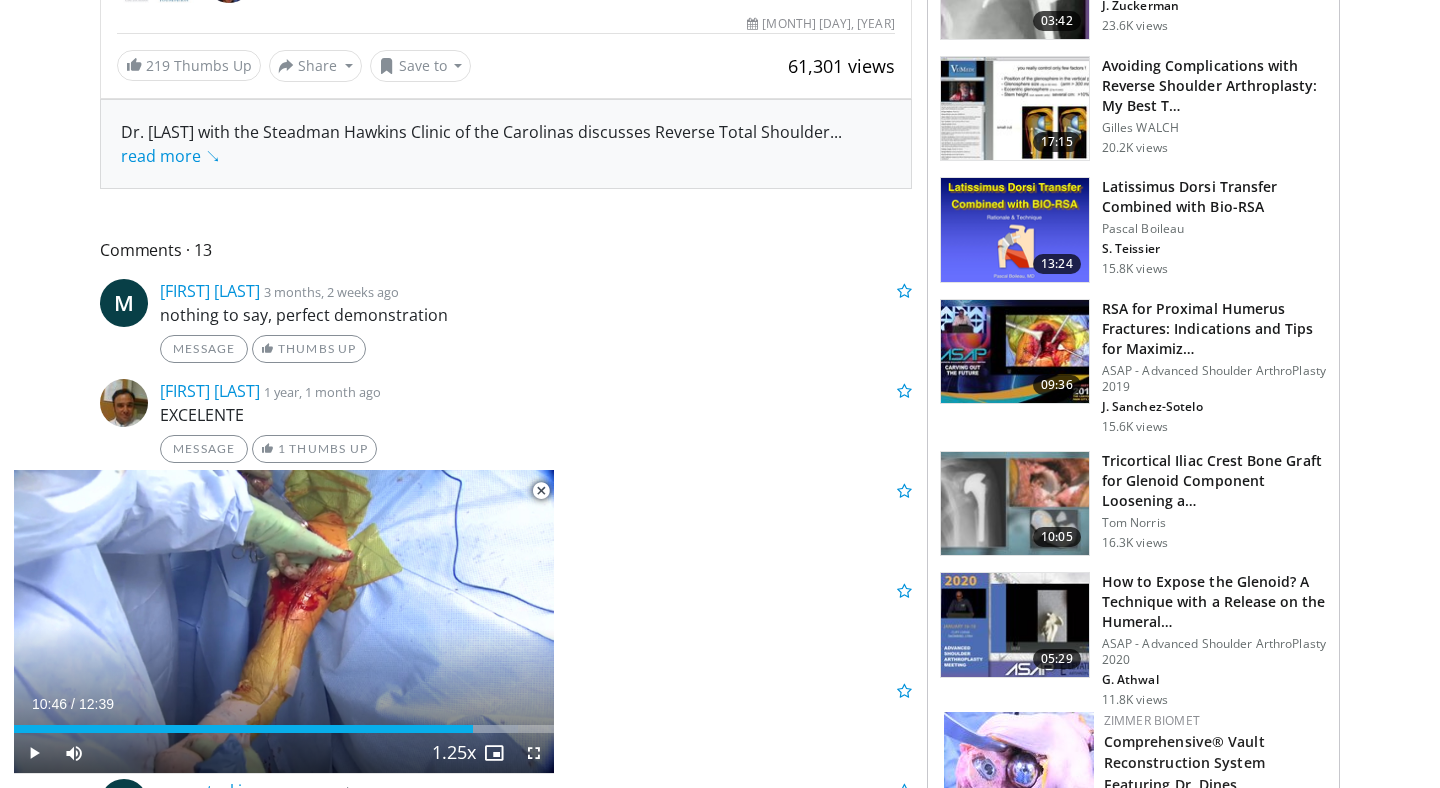 scroll, scrollTop: 718, scrollLeft: 0, axis: vertical 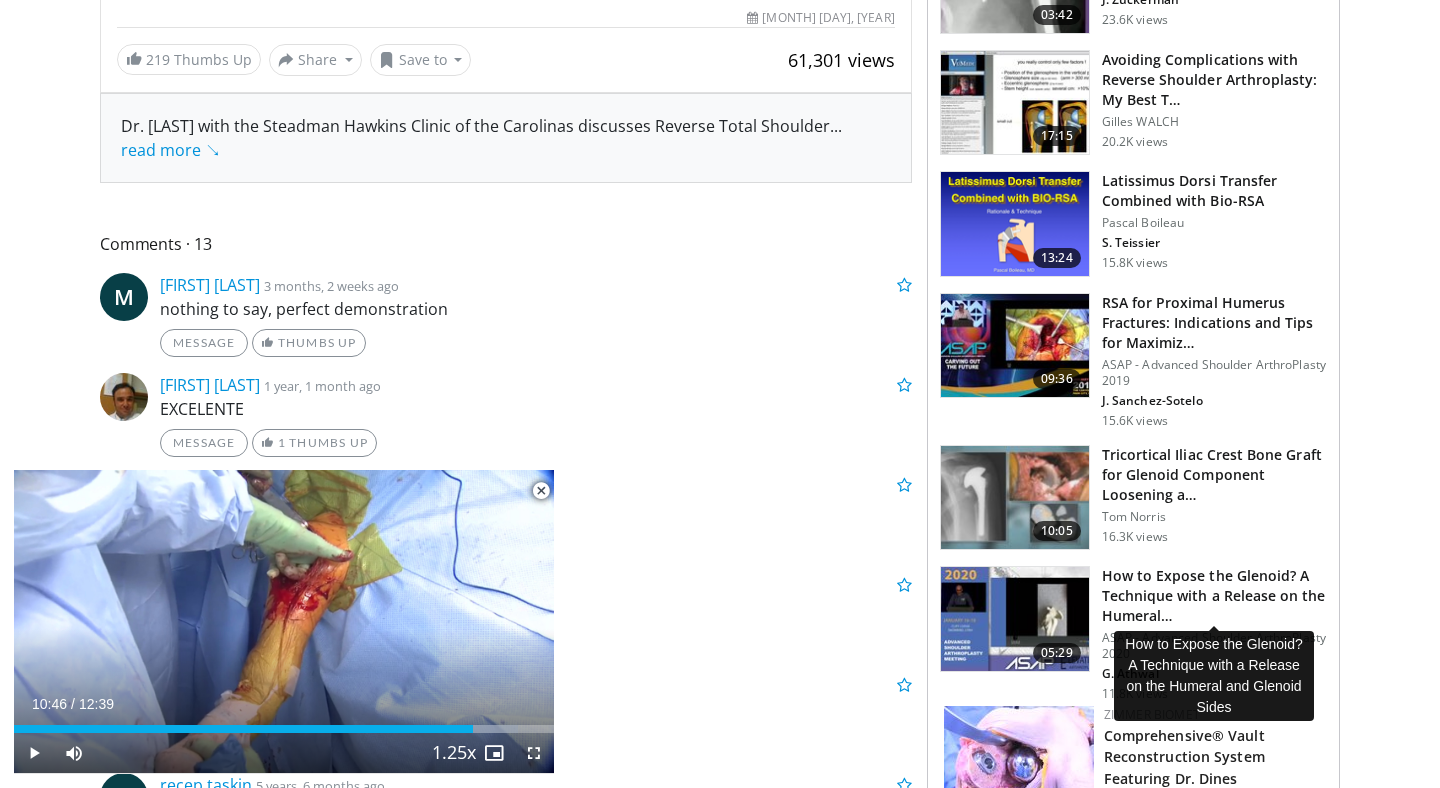 click on "How to Expose the Glenoid? A Technique with a Release on the Humeral…" at bounding box center [1214, 596] 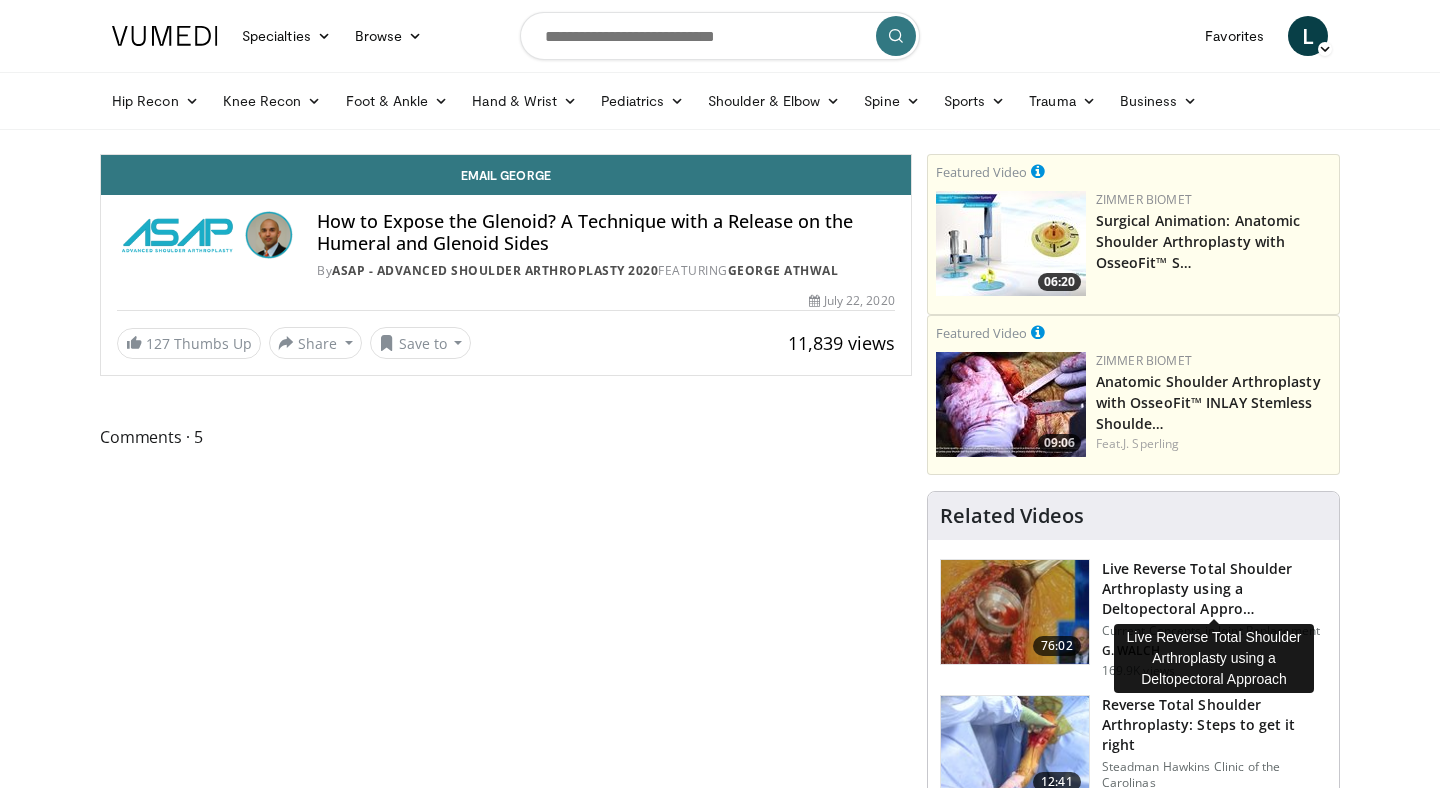 scroll, scrollTop: 0, scrollLeft: 0, axis: both 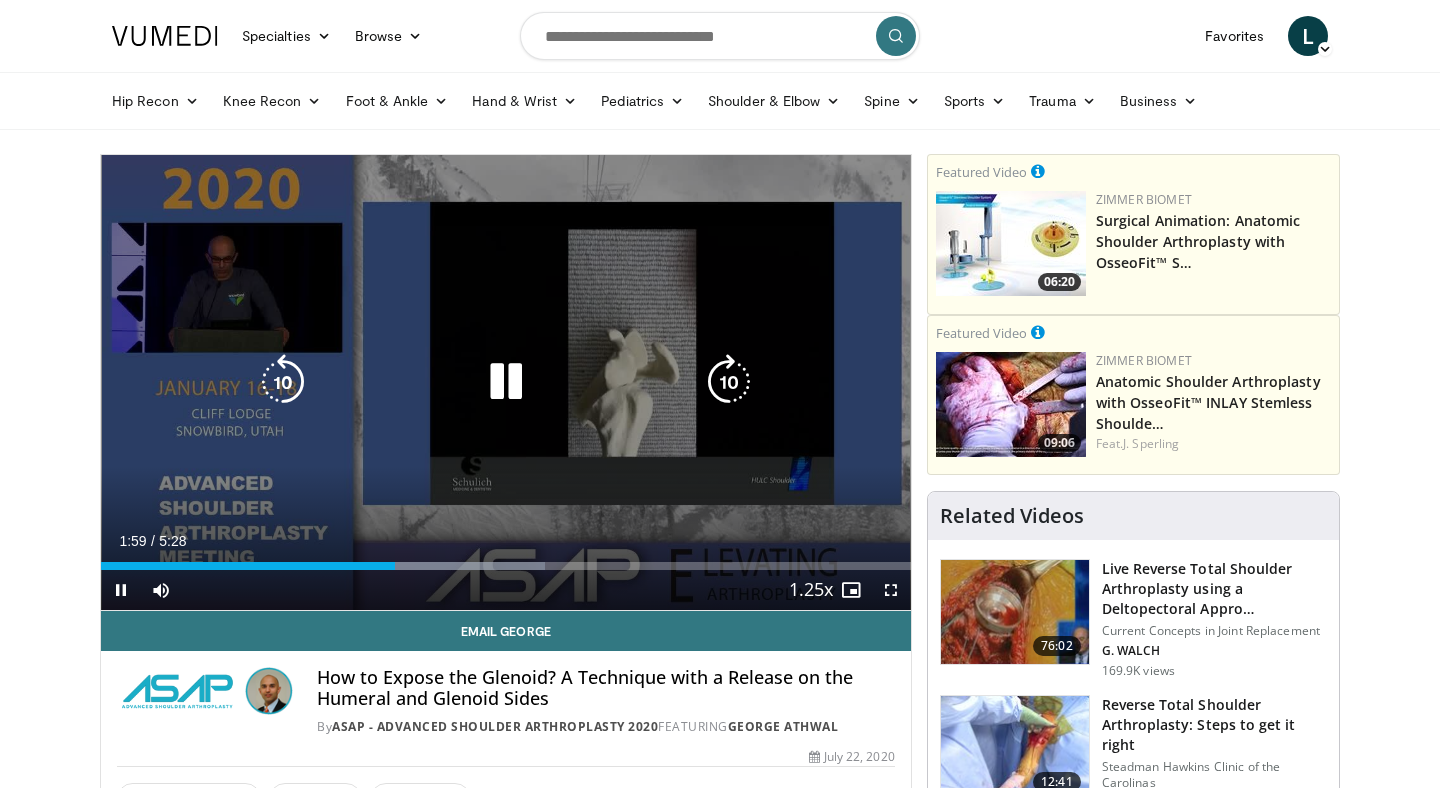 click at bounding box center [506, 382] 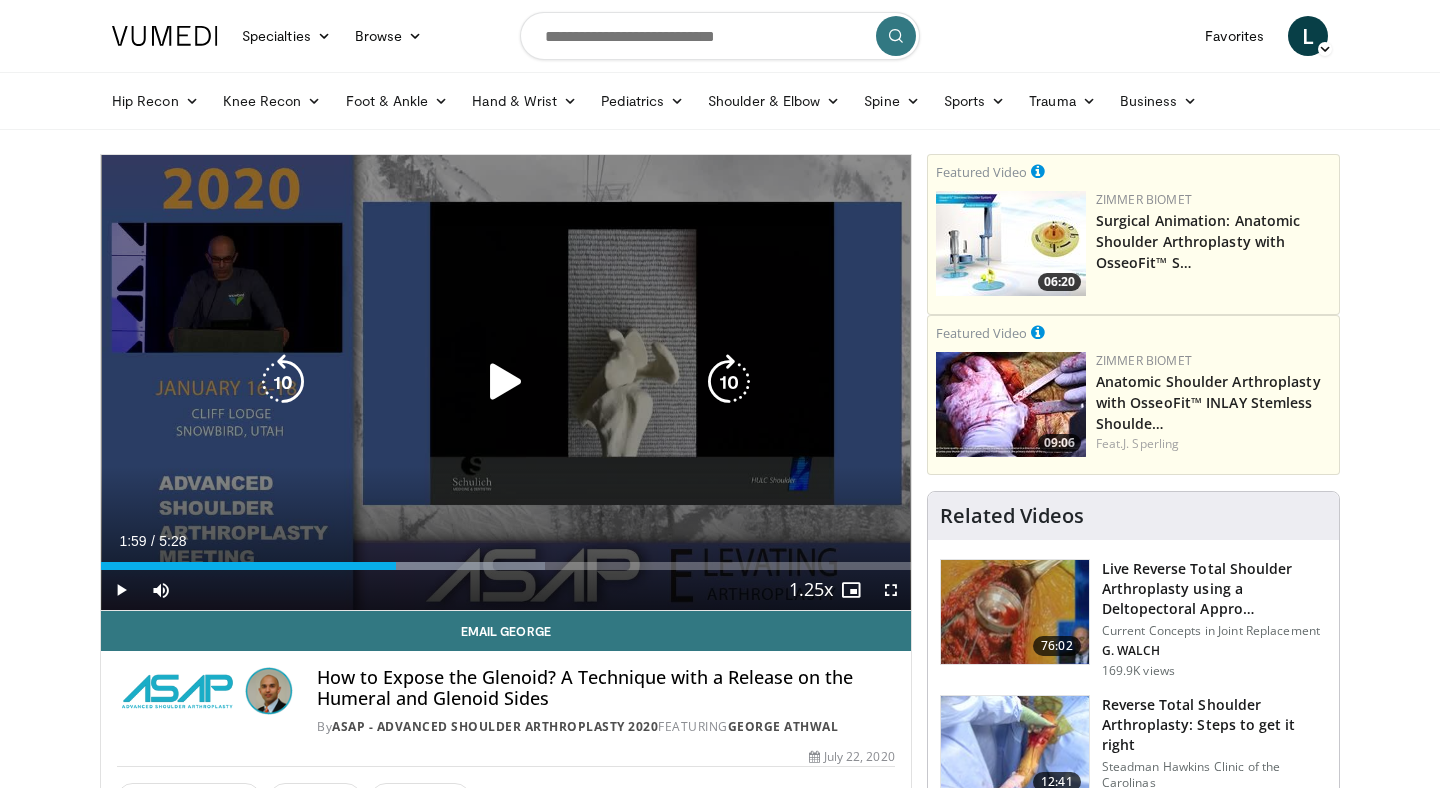 click at bounding box center (506, 382) 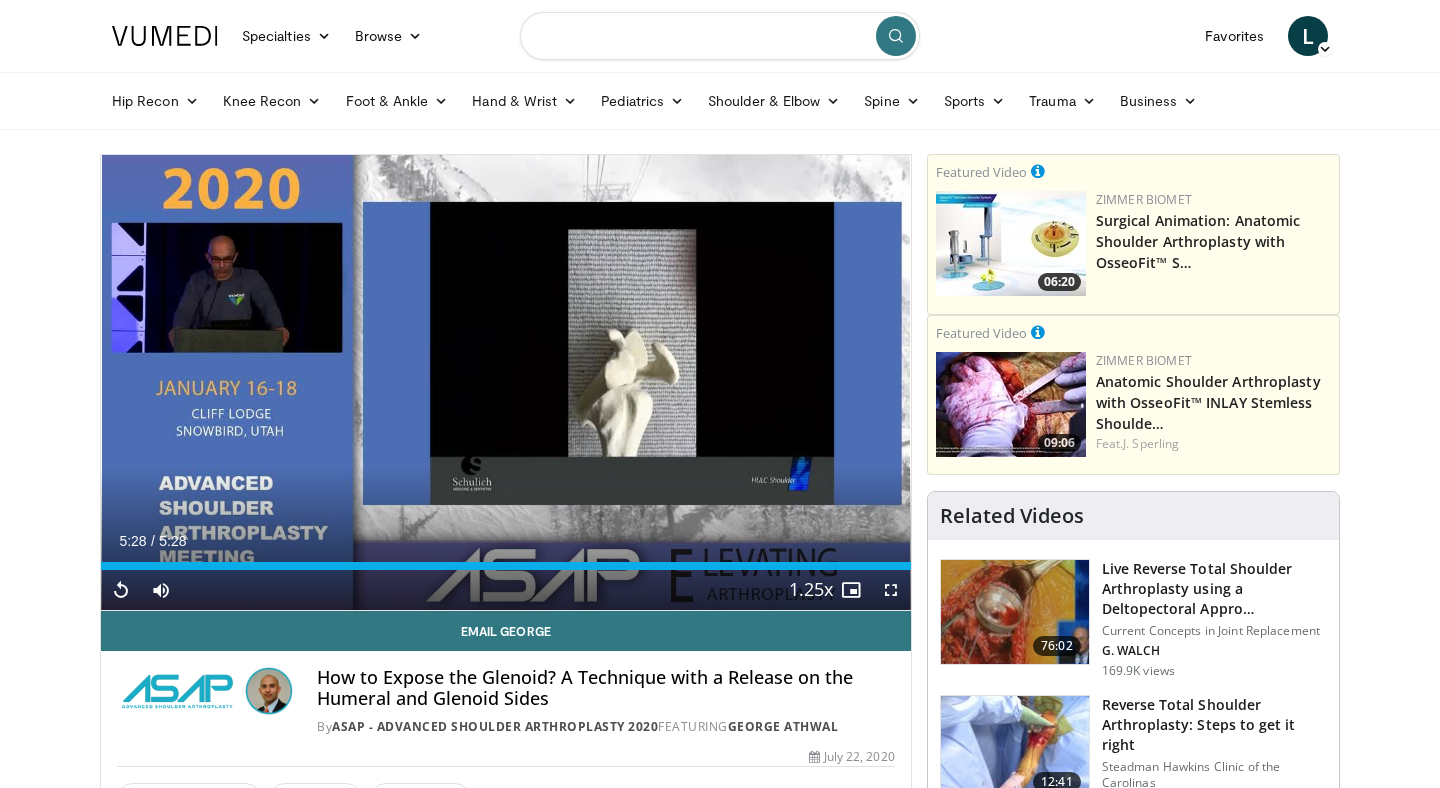 click at bounding box center (720, 36) 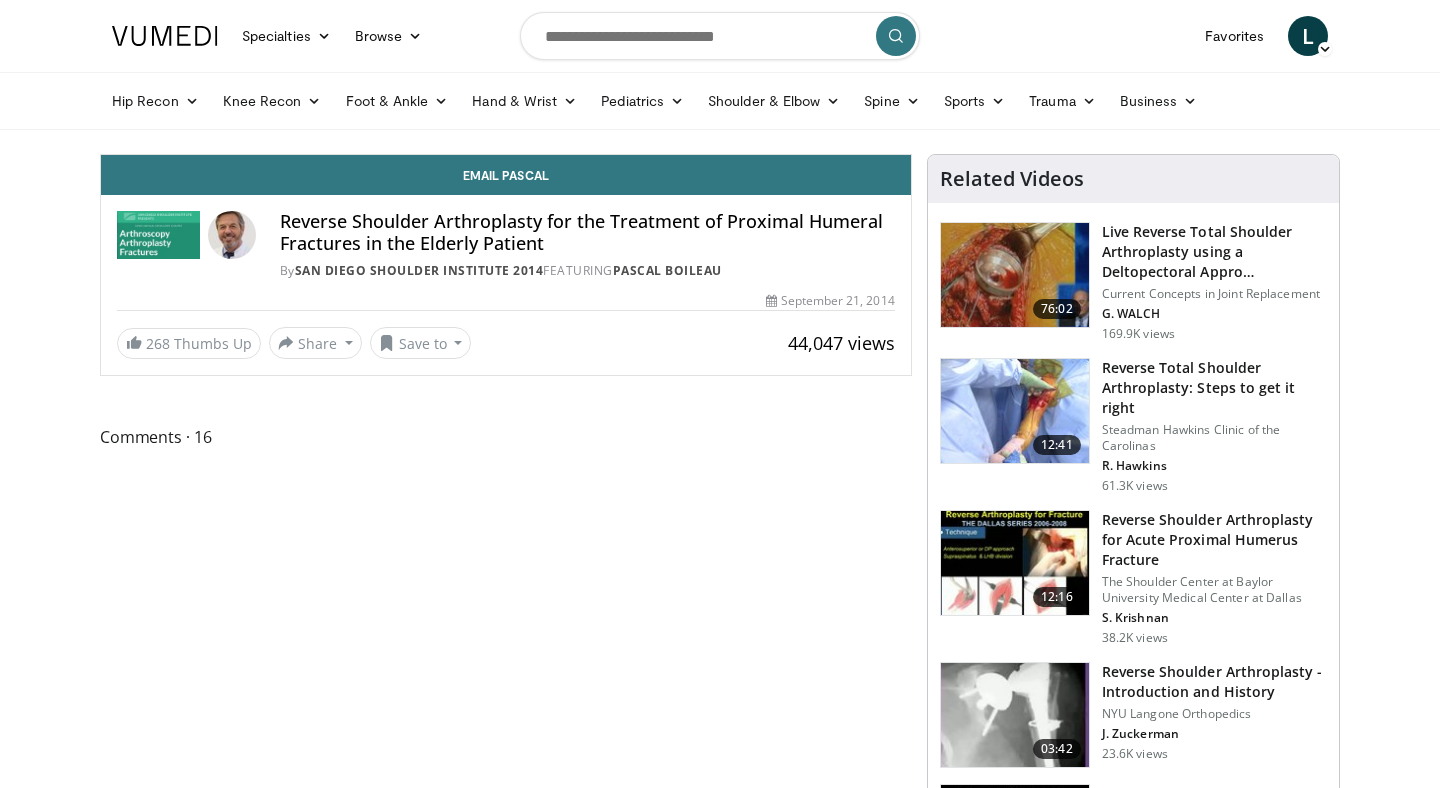 scroll, scrollTop: 0, scrollLeft: 0, axis: both 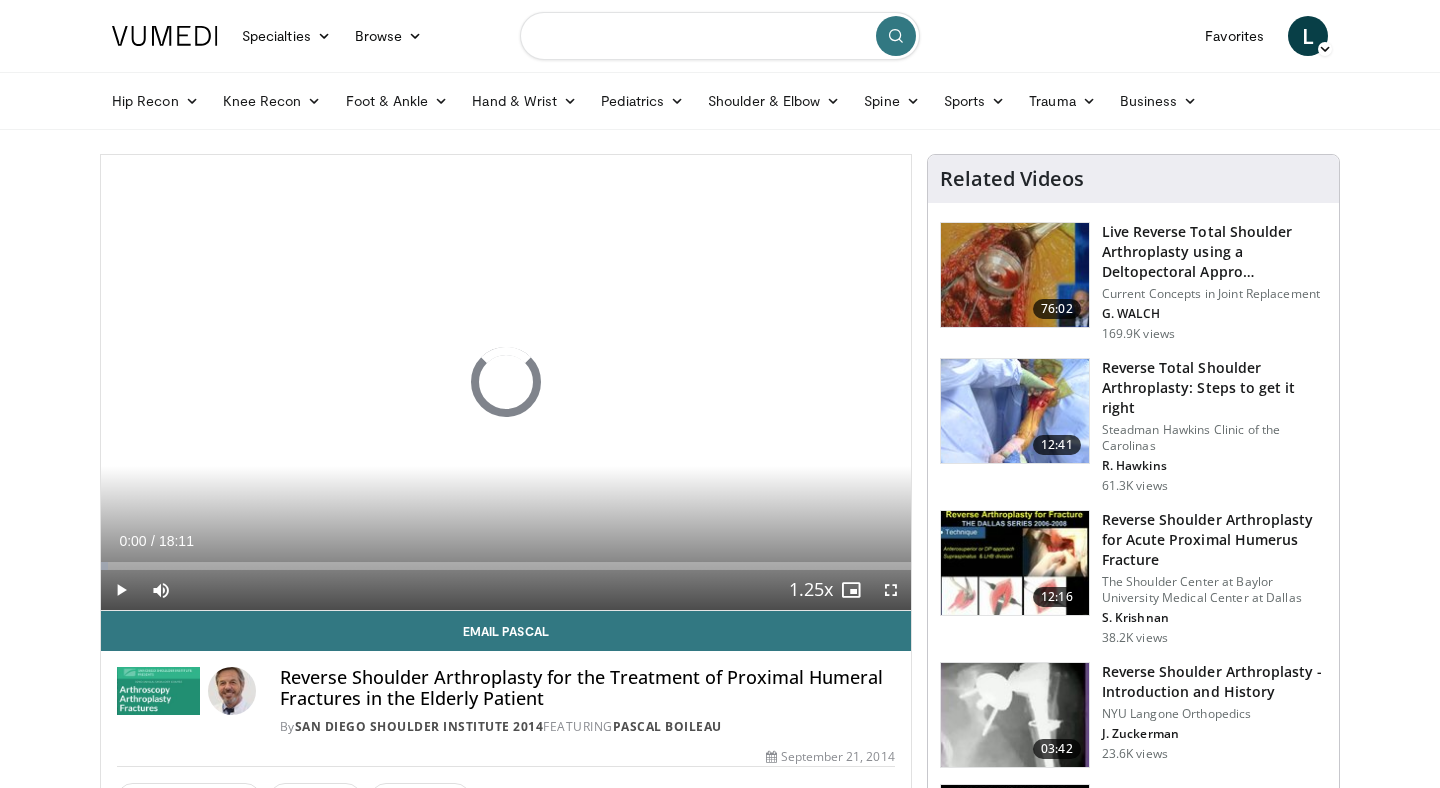 click at bounding box center (720, 36) 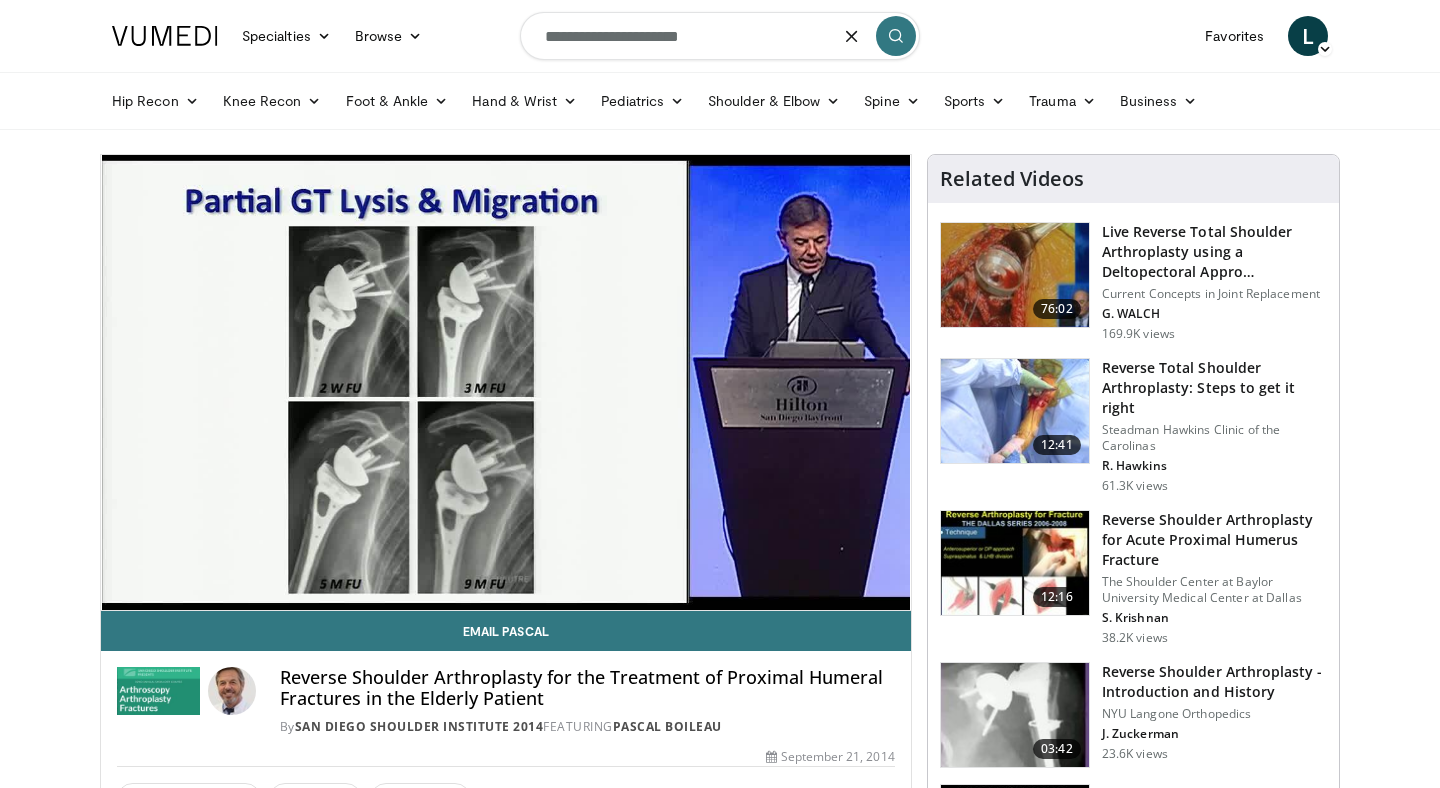 type on "**********" 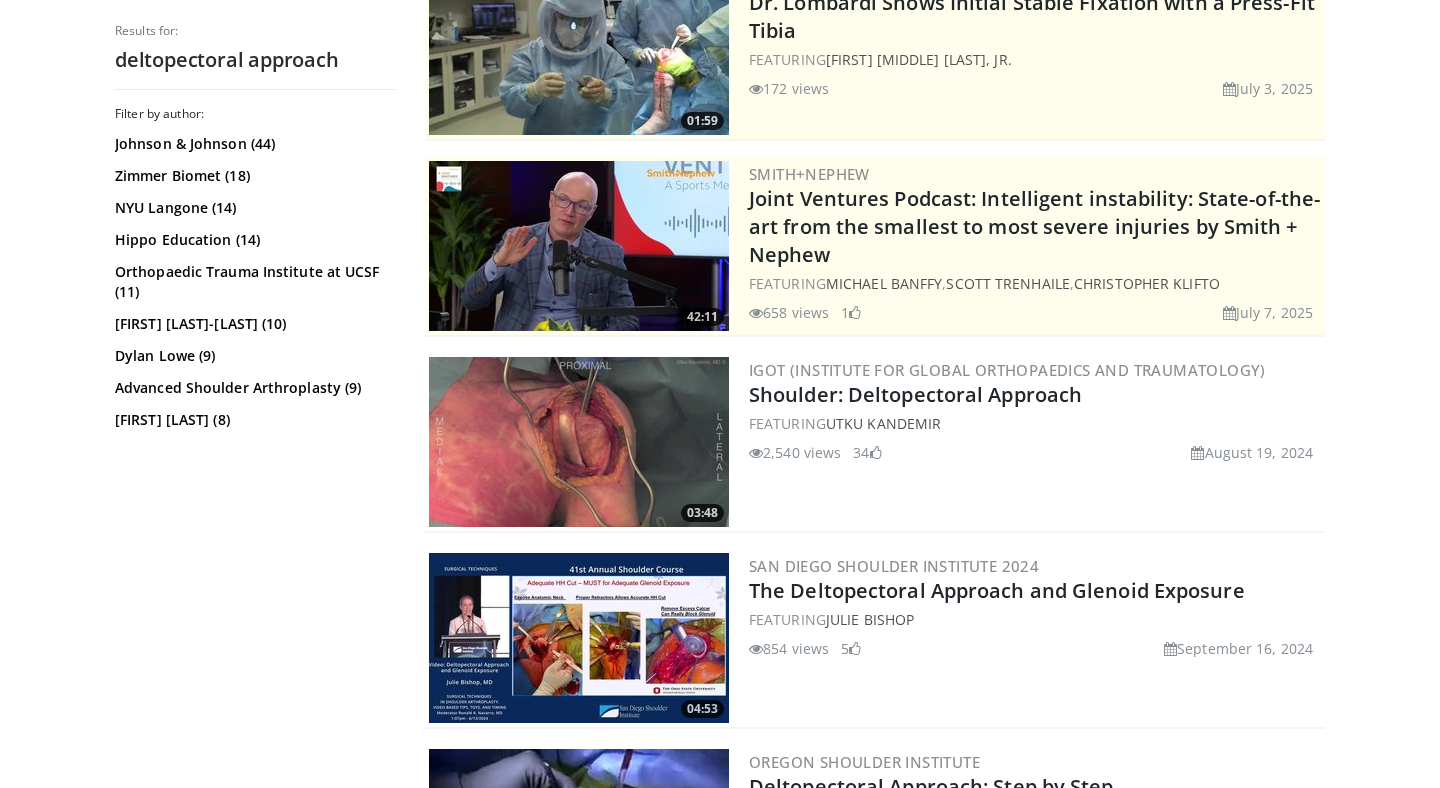 scroll, scrollTop: 402, scrollLeft: 0, axis: vertical 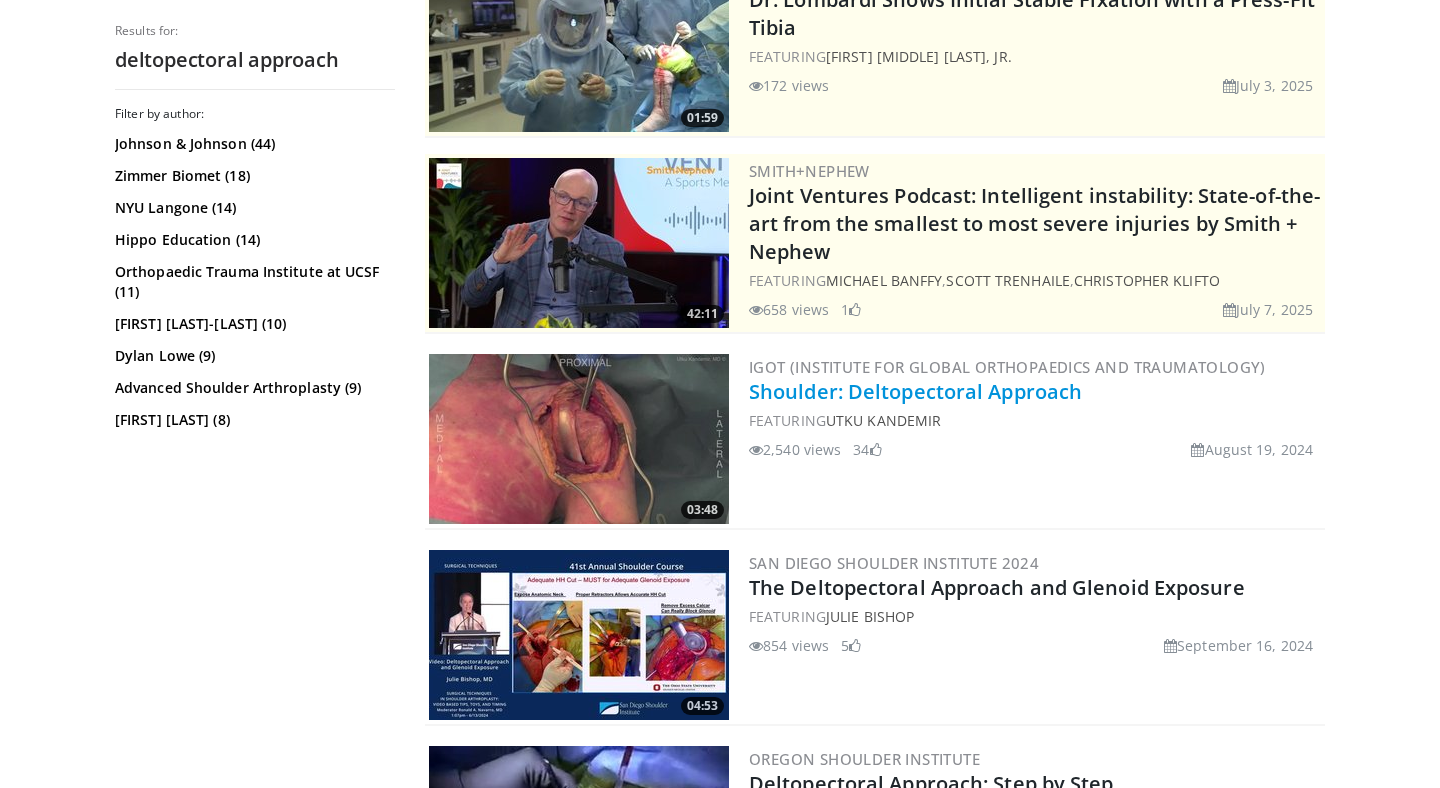 click on "Shoulder: Deltopectoral Approach" at bounding box center (915, 391) 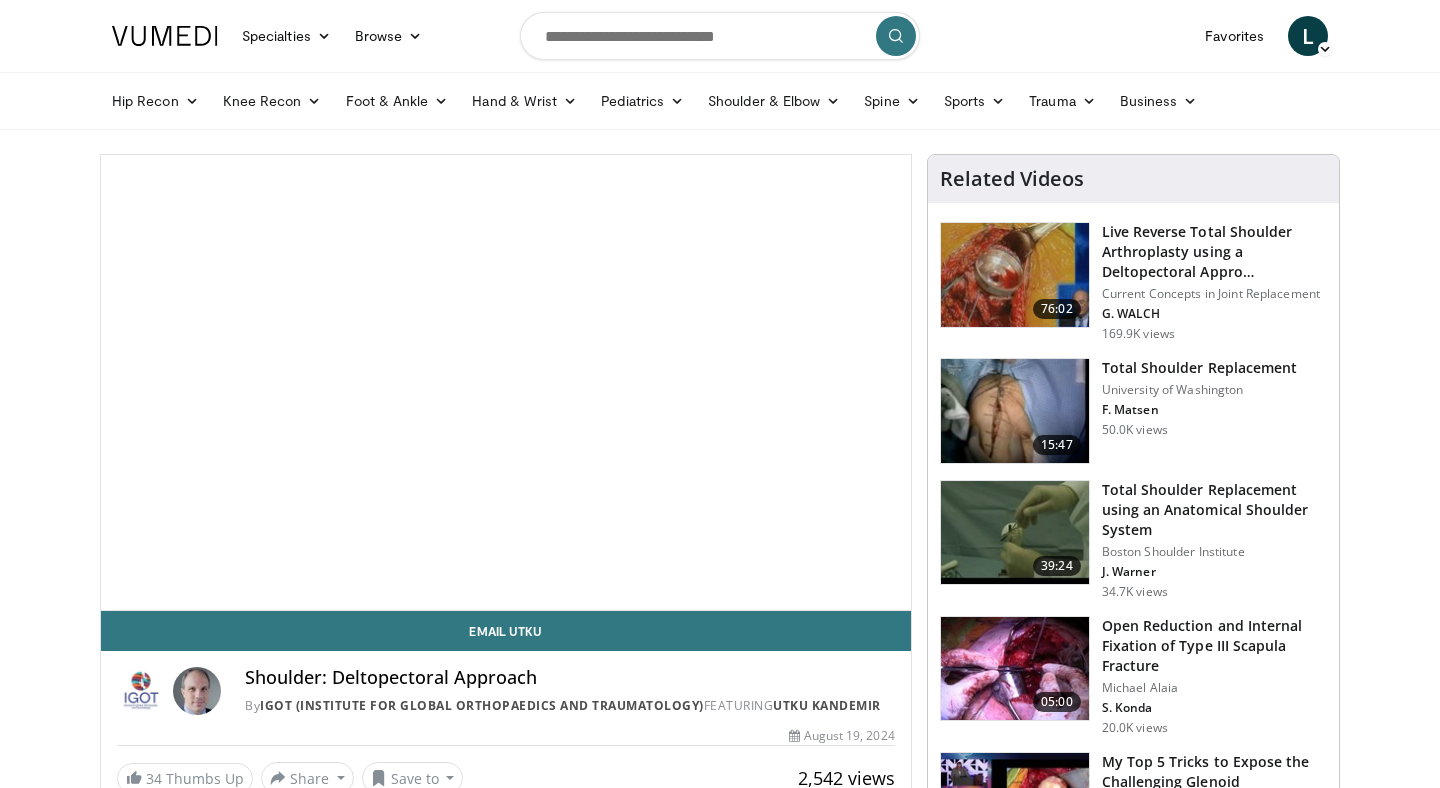 scroll, scrollTop: 0, scrollLeft: 0, axis: both 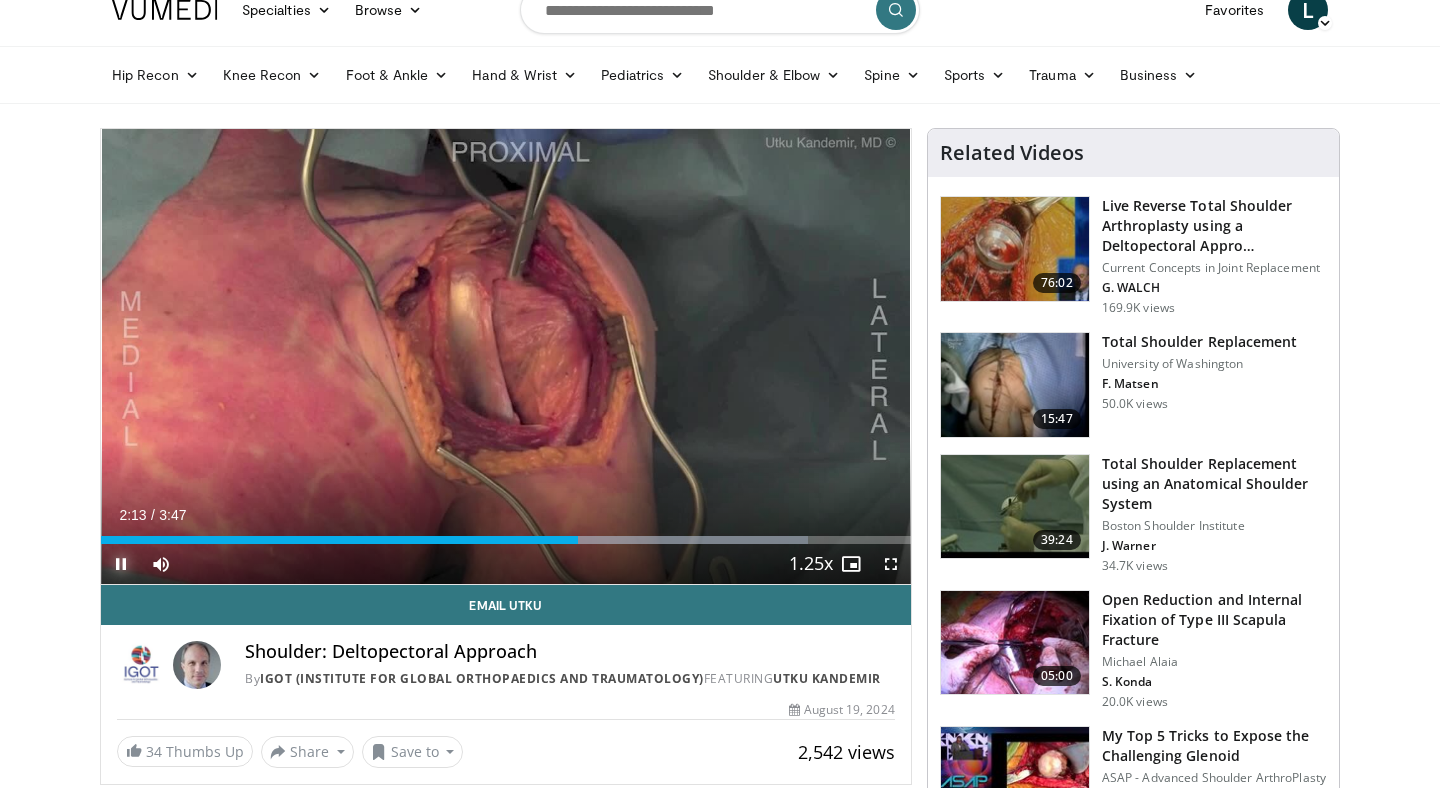 click at bounding box center (121, 564) 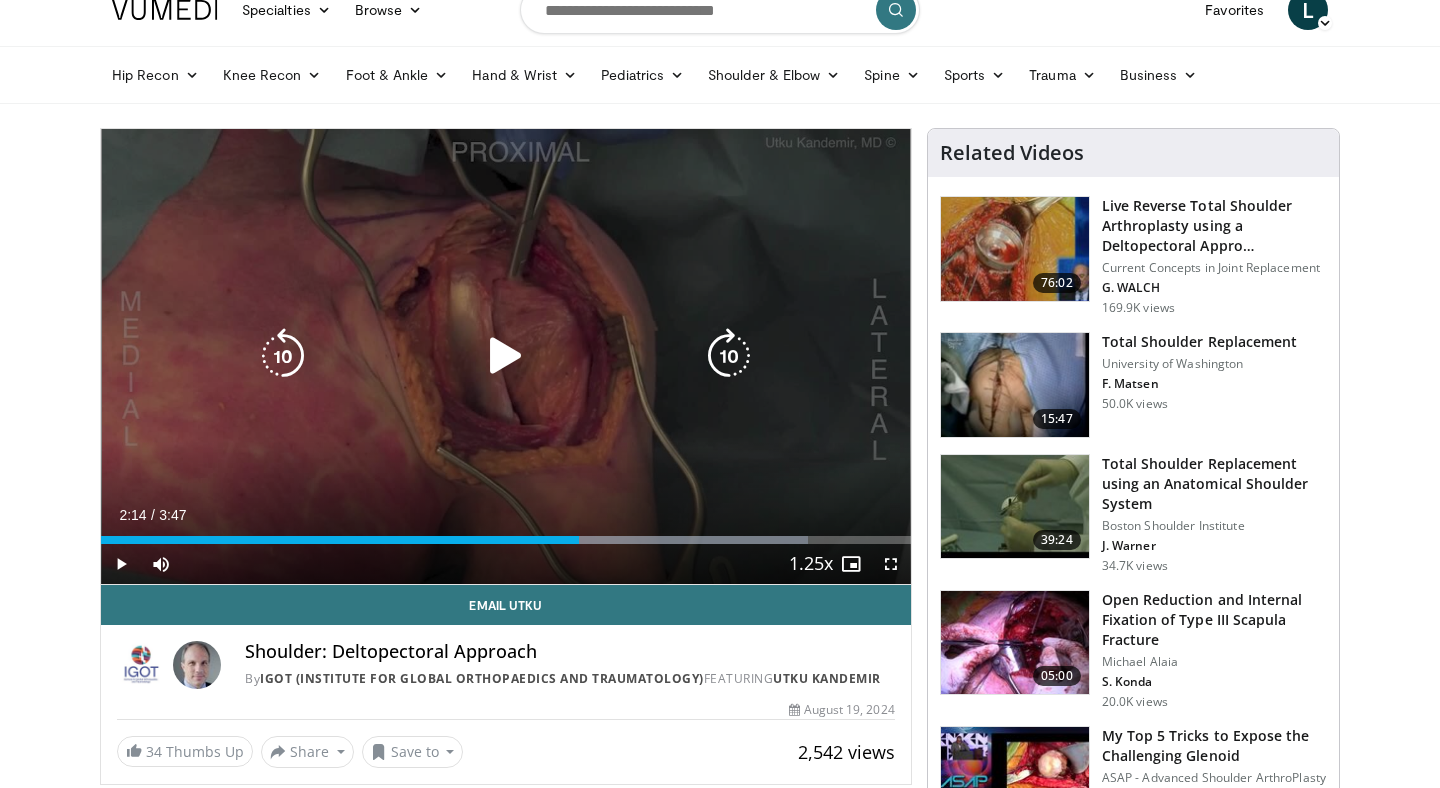 click on "10 seconds
Tap to unmute" at bounding box center [506, 356] 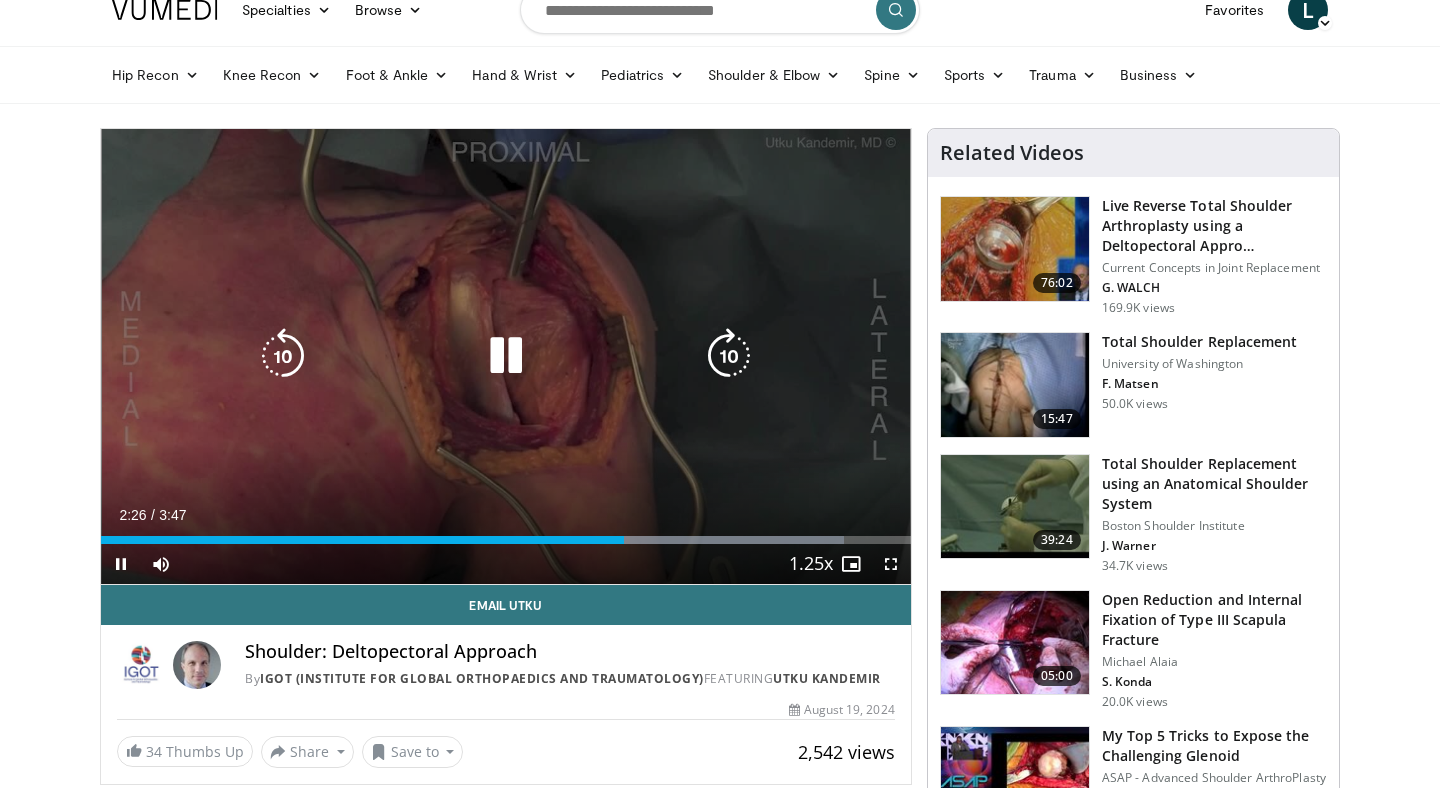 click at bounding box center [283, 356] 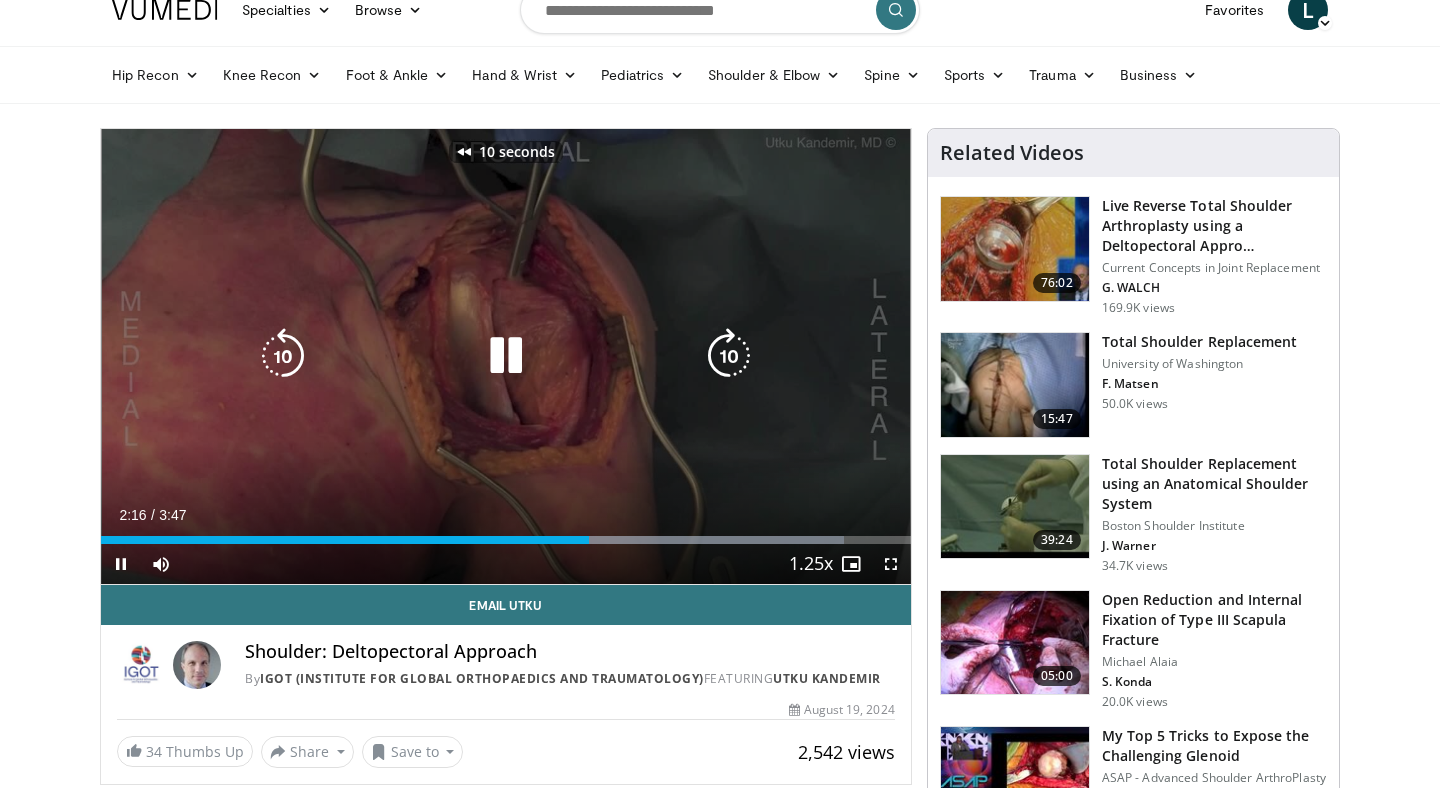 click at bounding box center [283, 356] 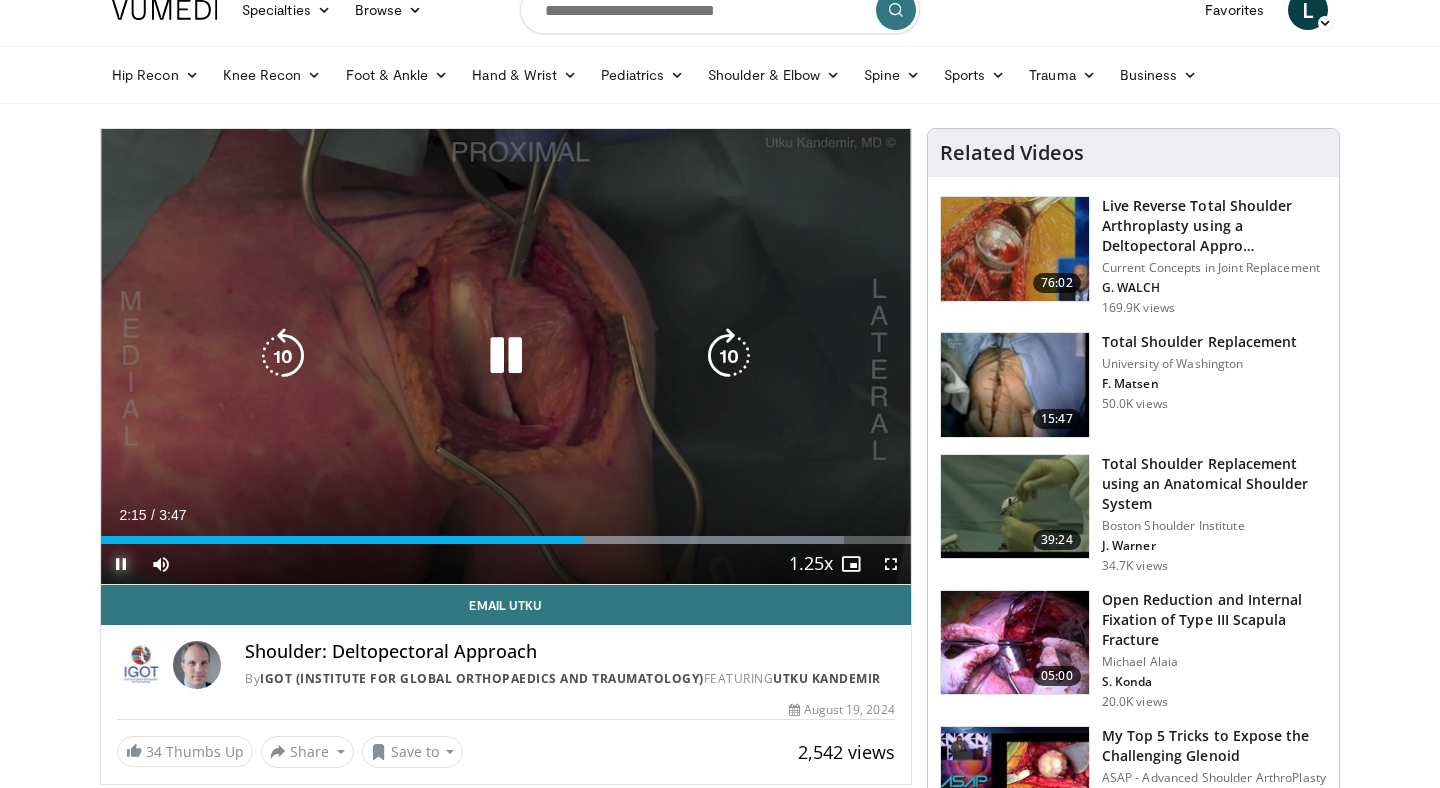 click at bounding box center [121, 564] 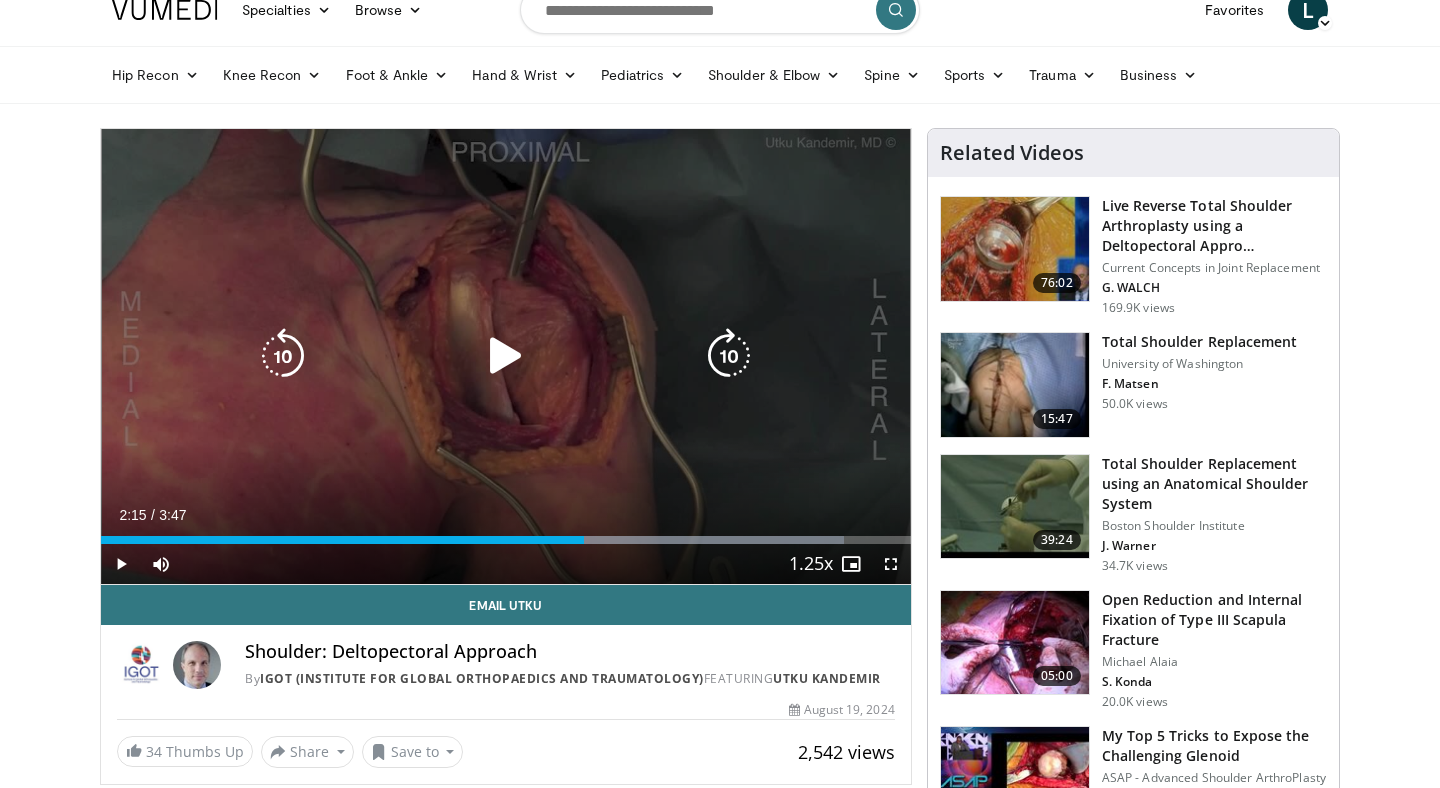 click on "20 seconds
Tap to unmute" at bounding box center (506, 356) 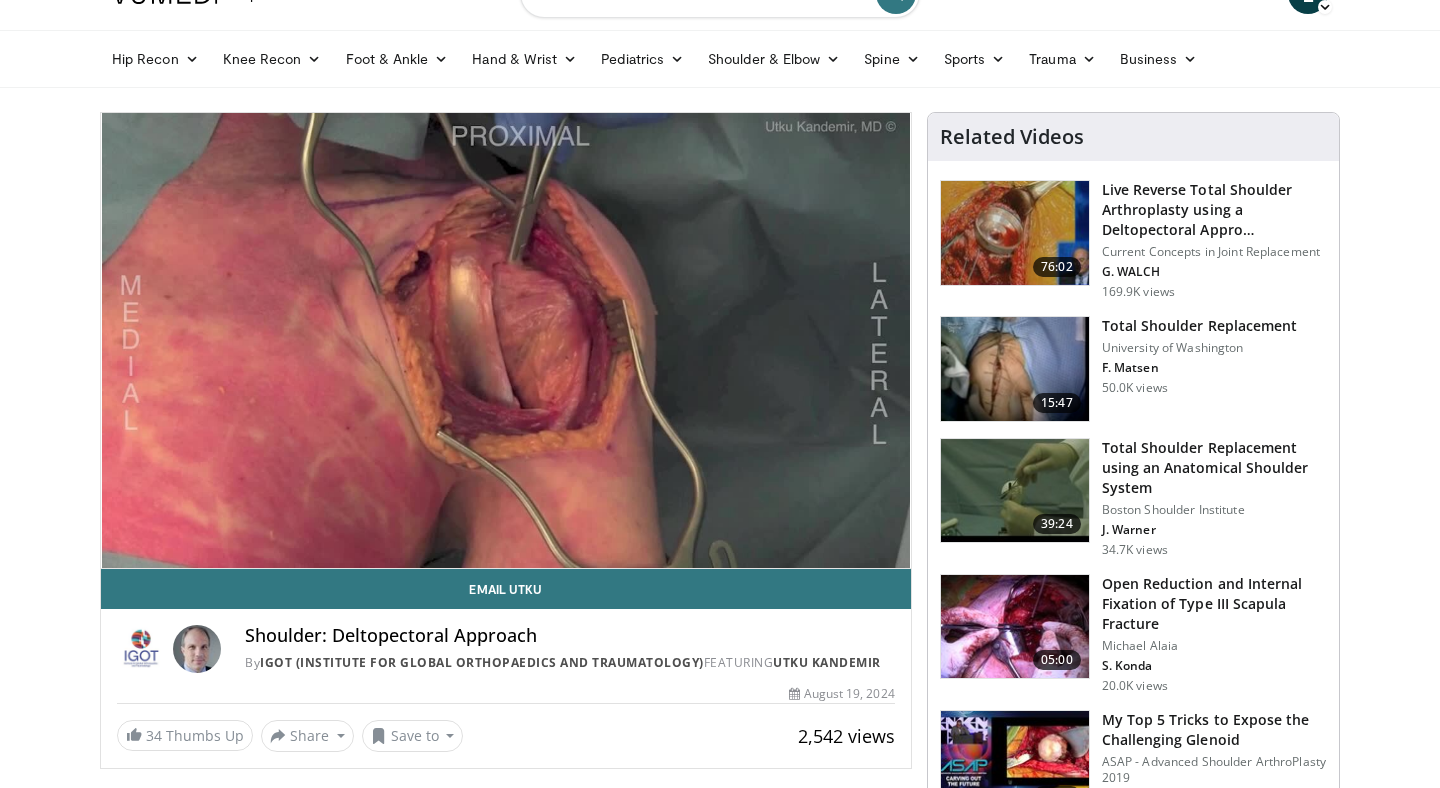scroll, scrollTop: 43, scrollLeft: 0, axis: vertical 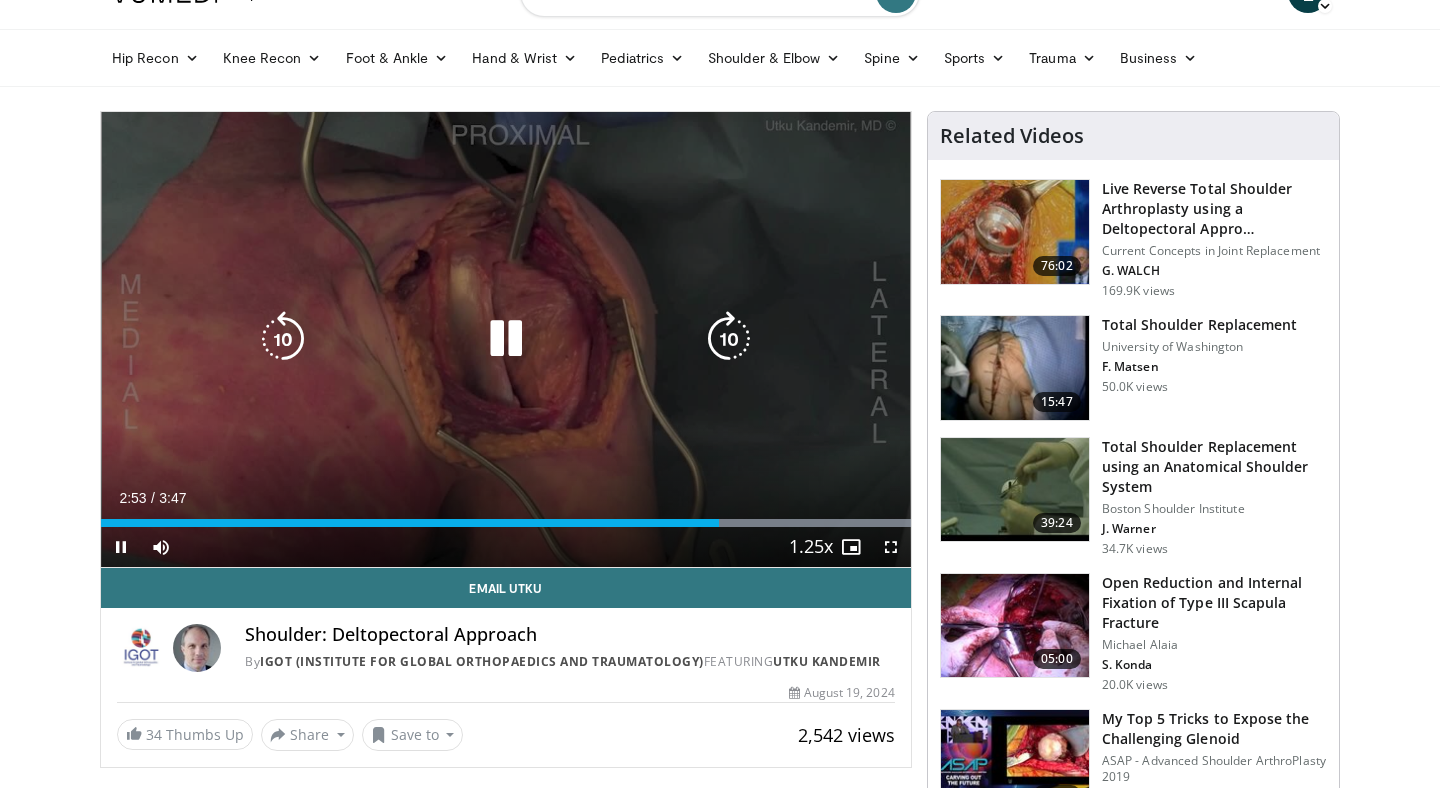 click on "20 seconds
Tap to unmute" at bounding box center (506, 339) 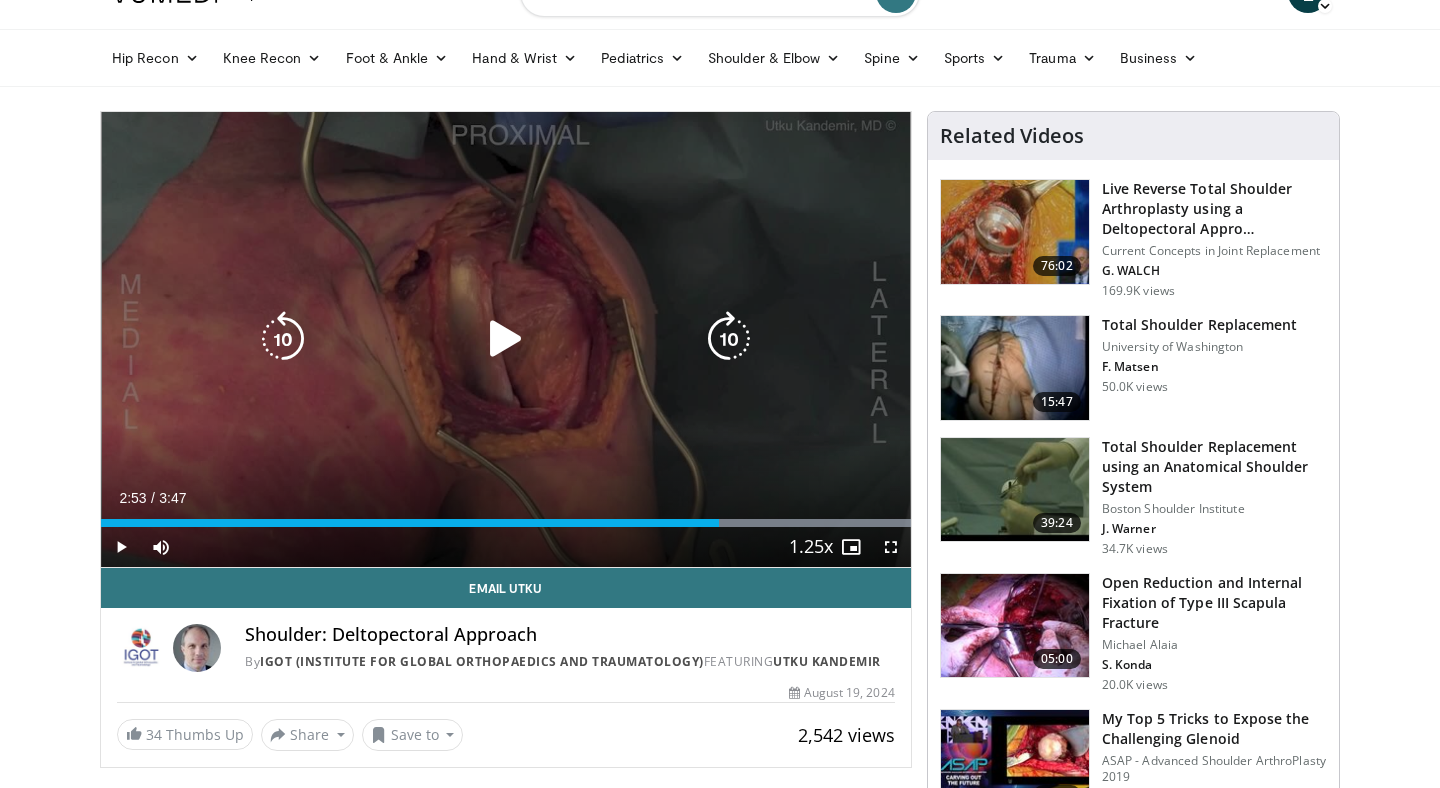 click at bounding box center (506, 339) 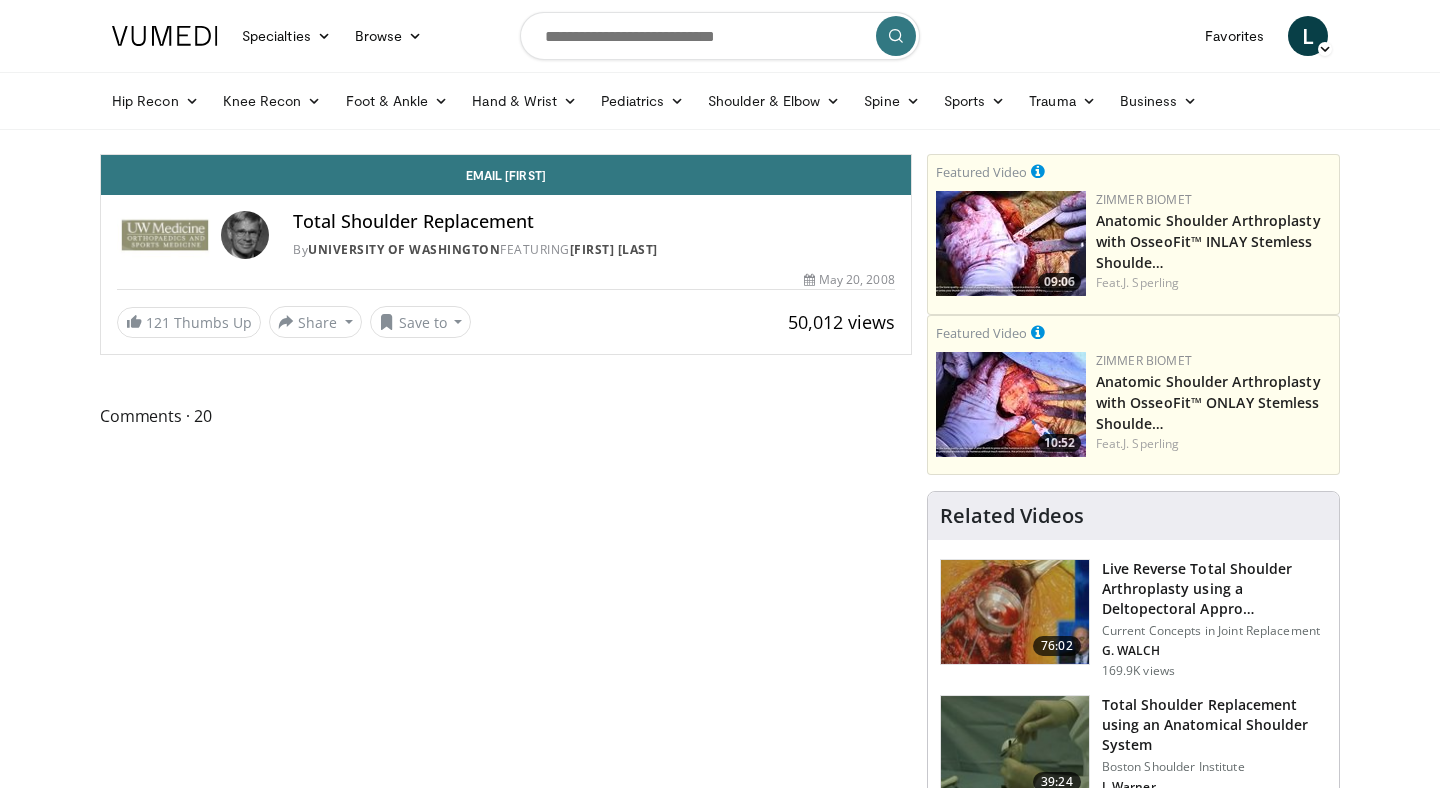 scroll, scrollTop: 0, scrollLeft: 0, axis: both 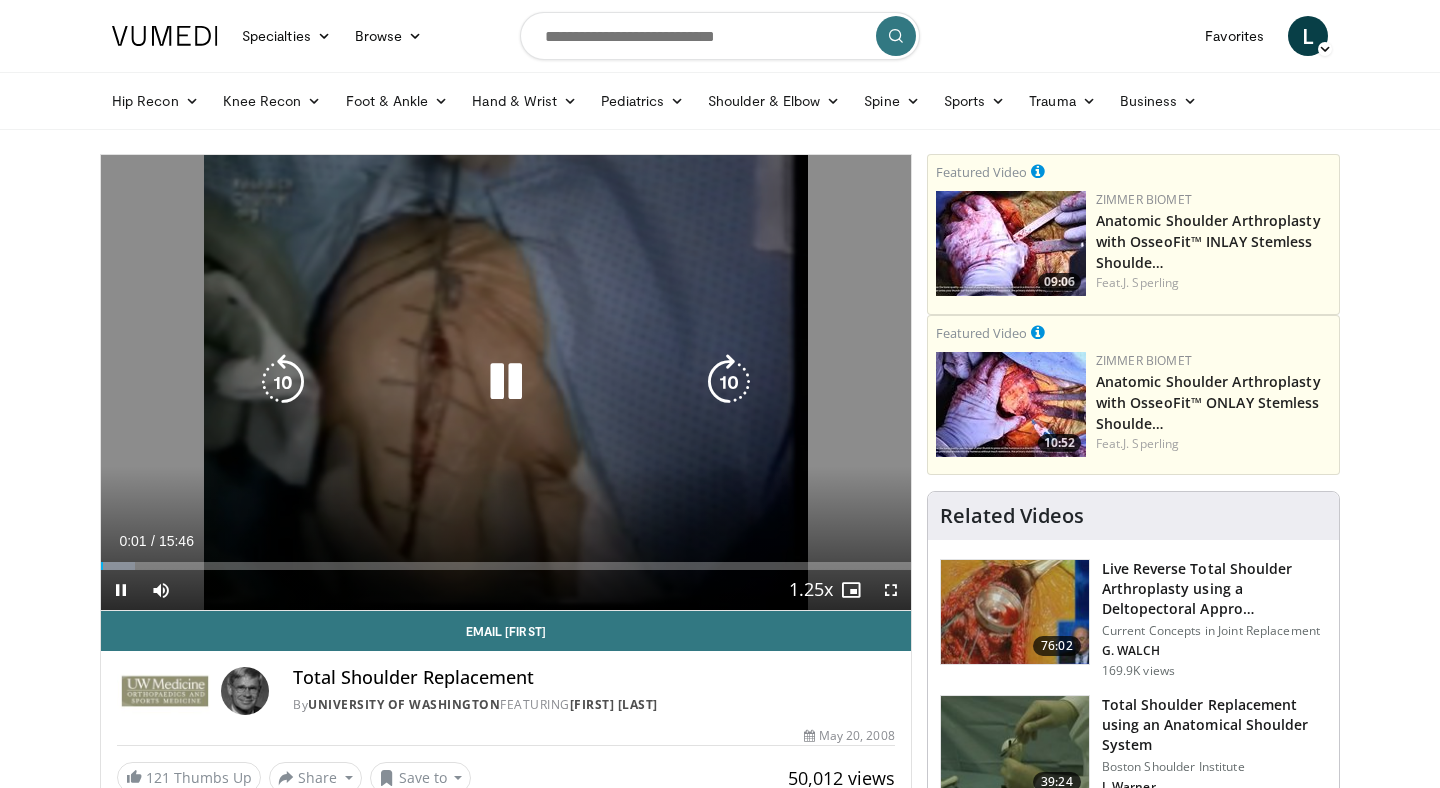 click on "10 seconds
Tap to unmute" at bounding box center (506, 382) 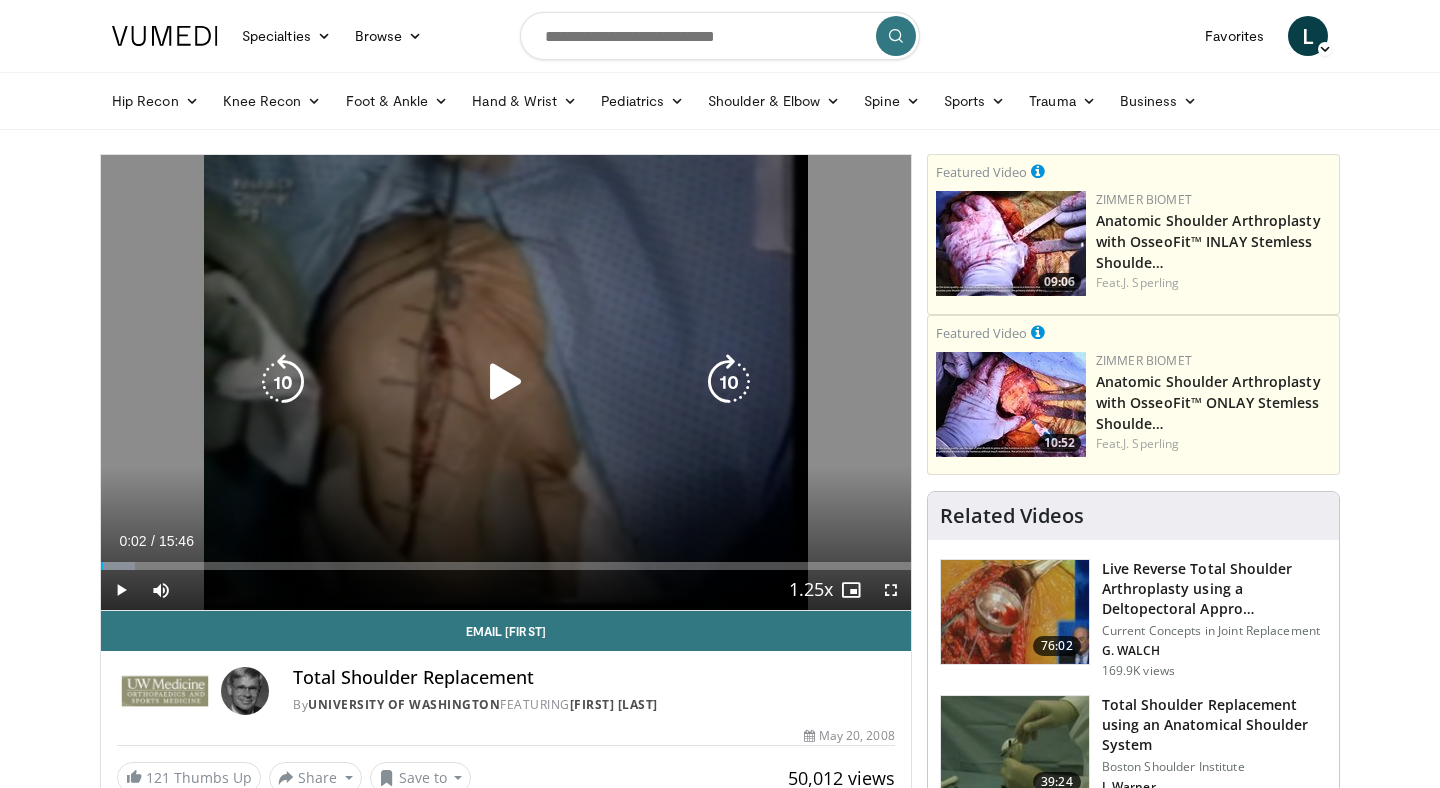 click on "10 seconds
Tap to unmute" at bounding box center [506, 382] 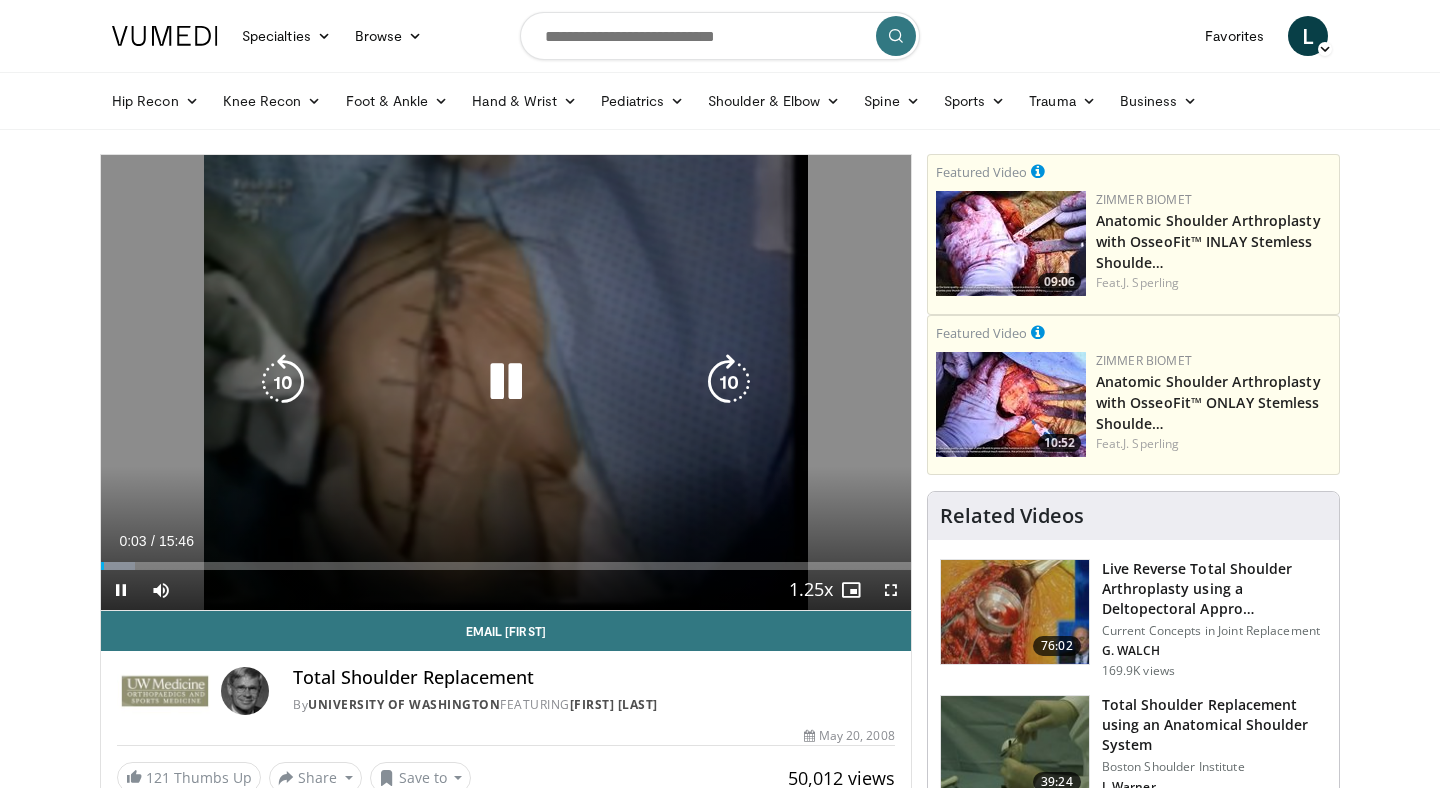 click at bounding box center (506, 382) 